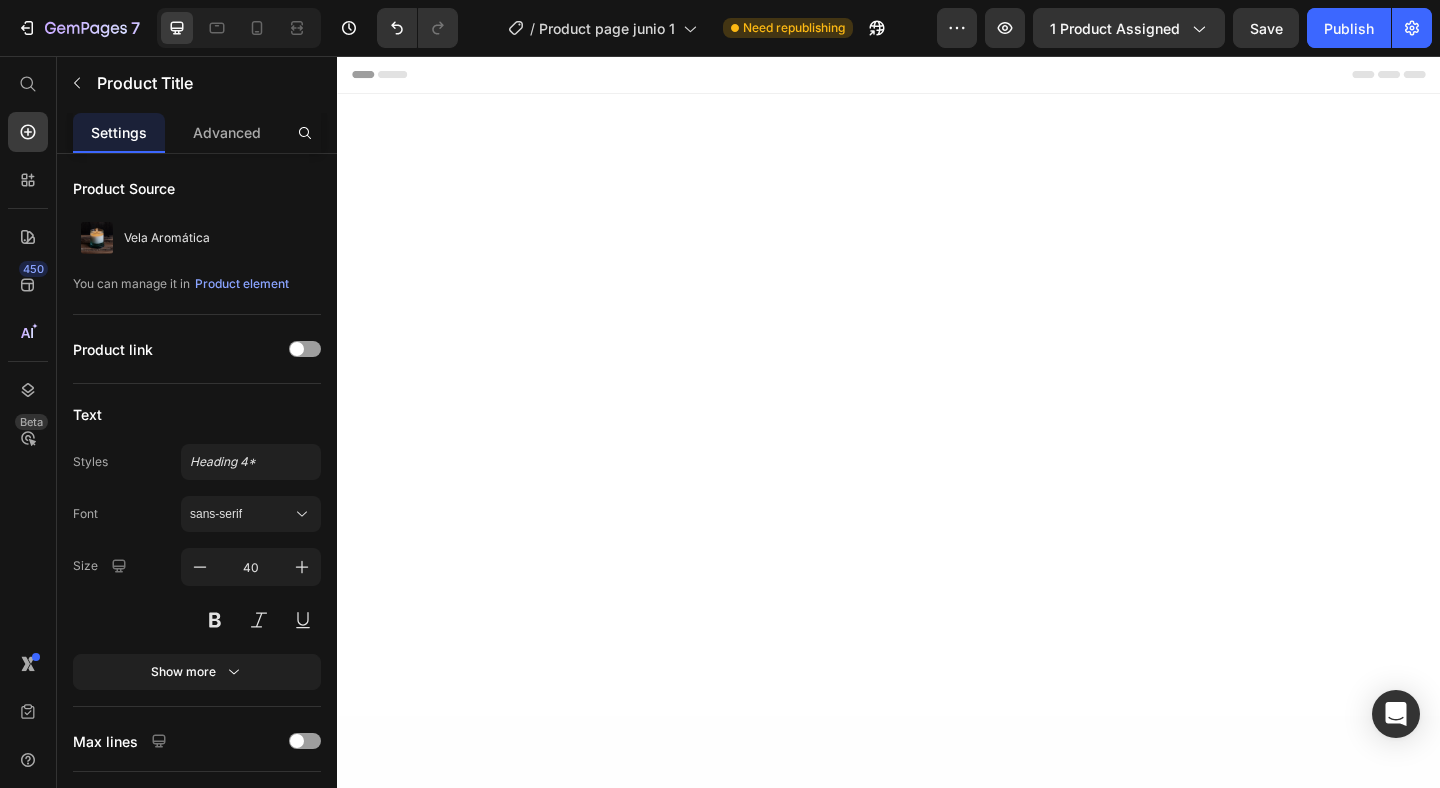 scroll, scrollTop: 8921, scrollLeft: 0, axis: vertical 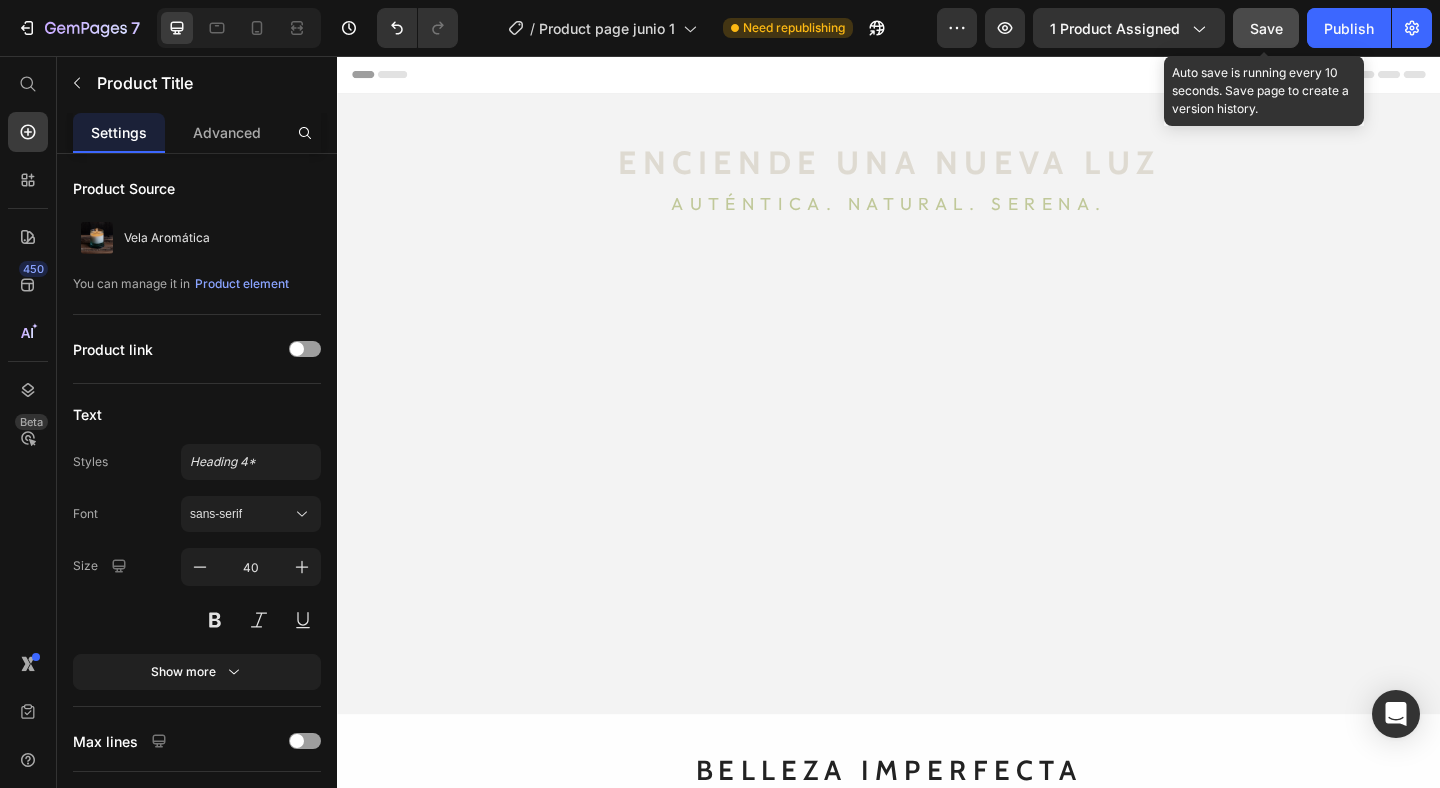 click on "Save" at bounding box center [1266, 28] 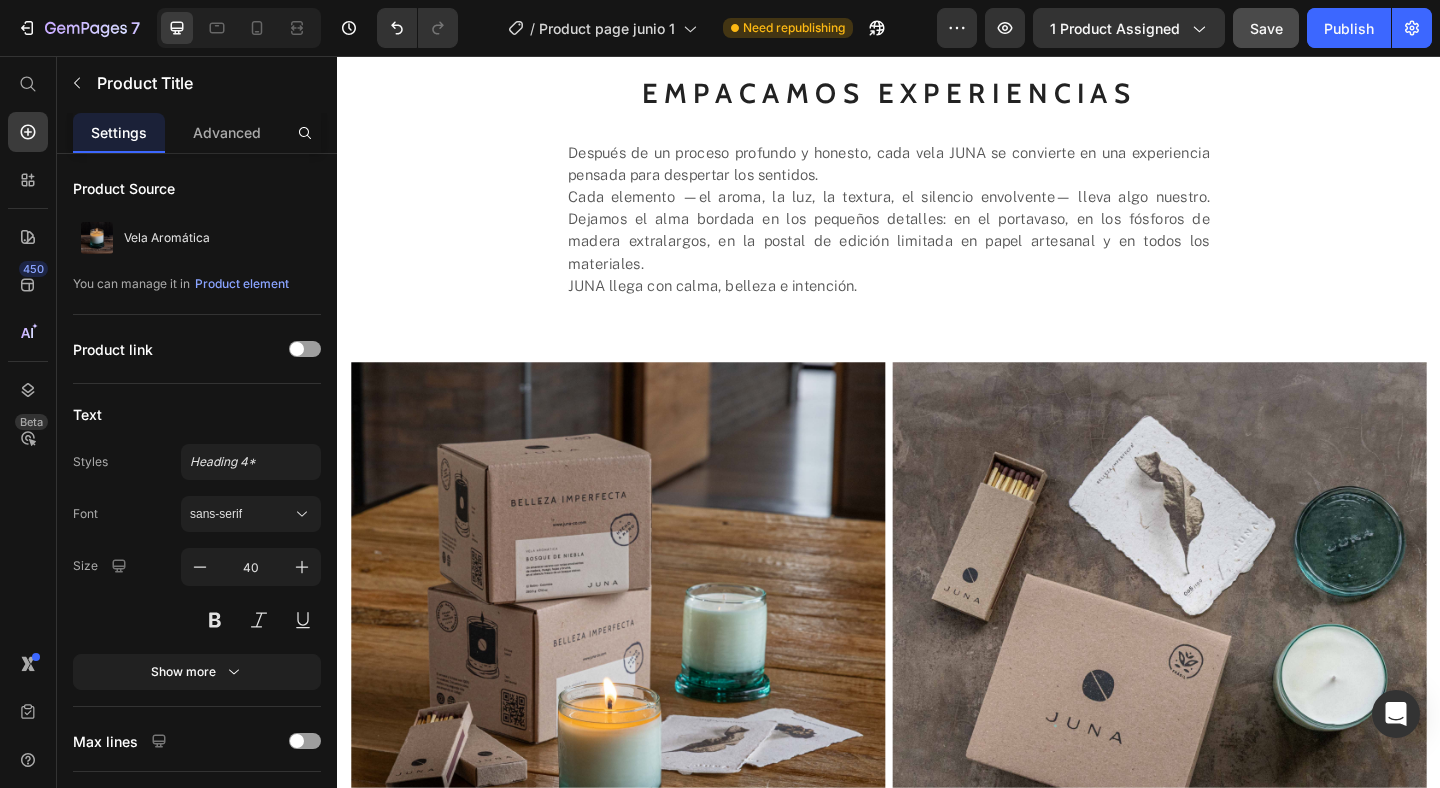 scroll, scrollTop: 6478, scrollLeft: 0, axis: vertical 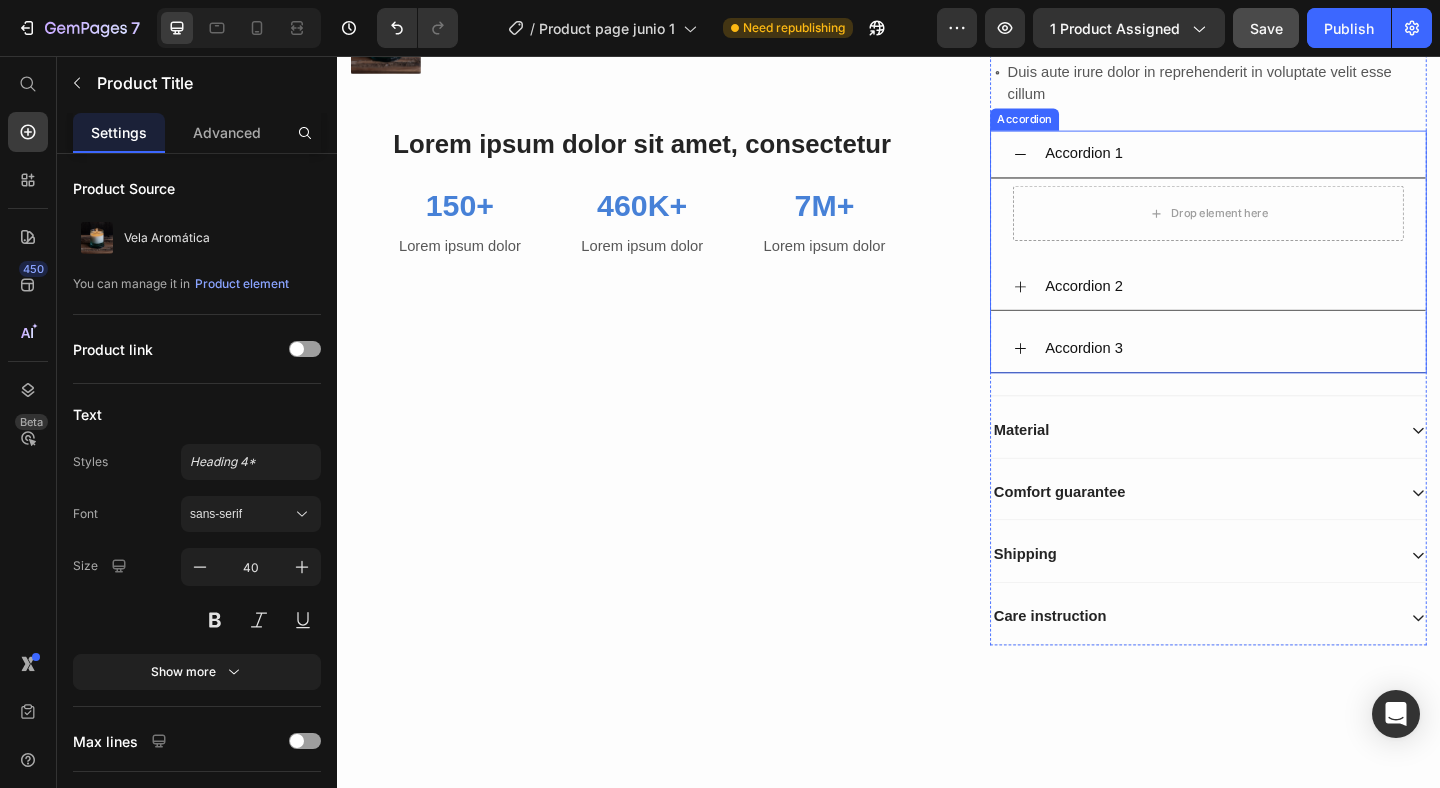 type 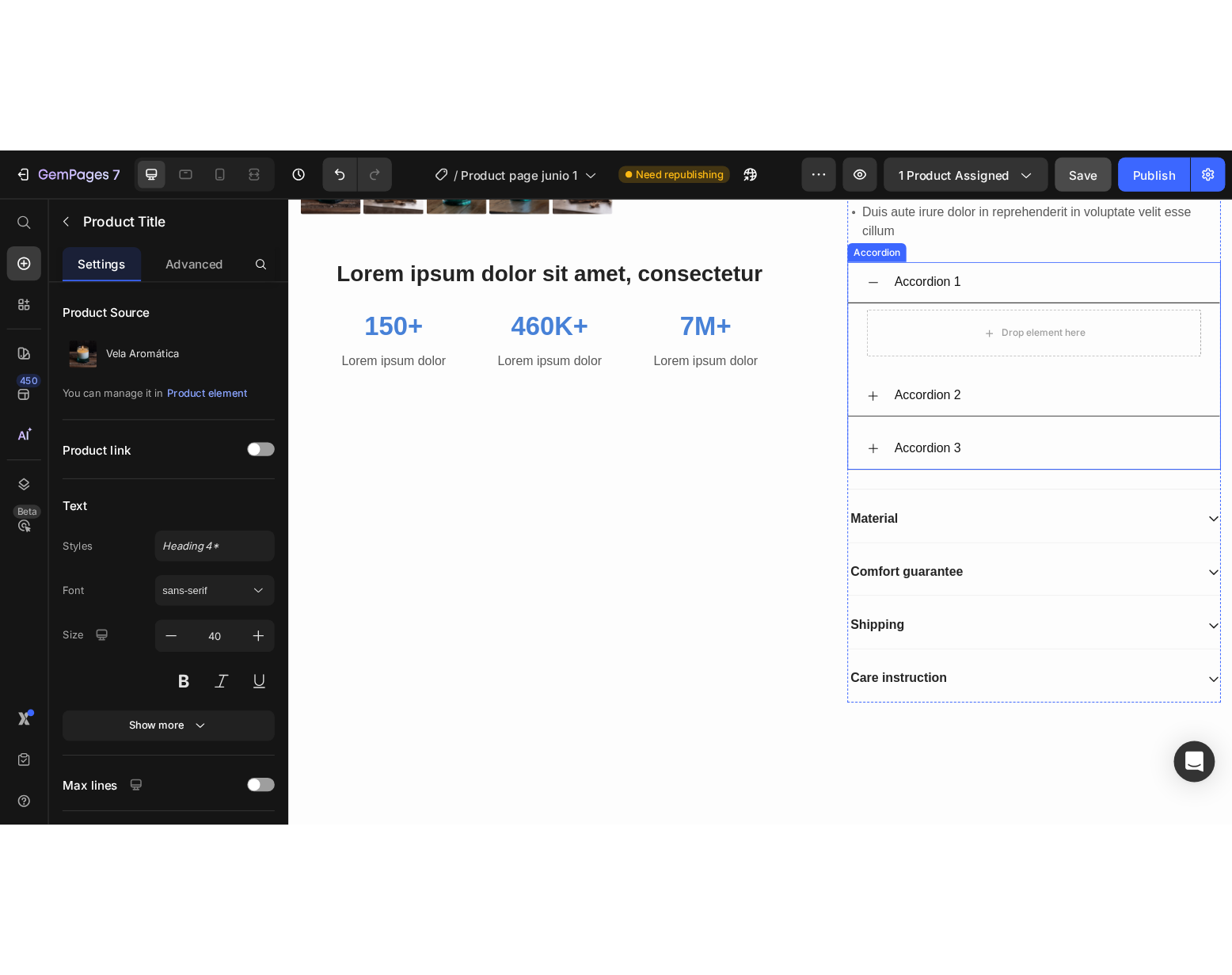 scroll, scrollTop: 7778, scrollLeft: 0, axis: vertical 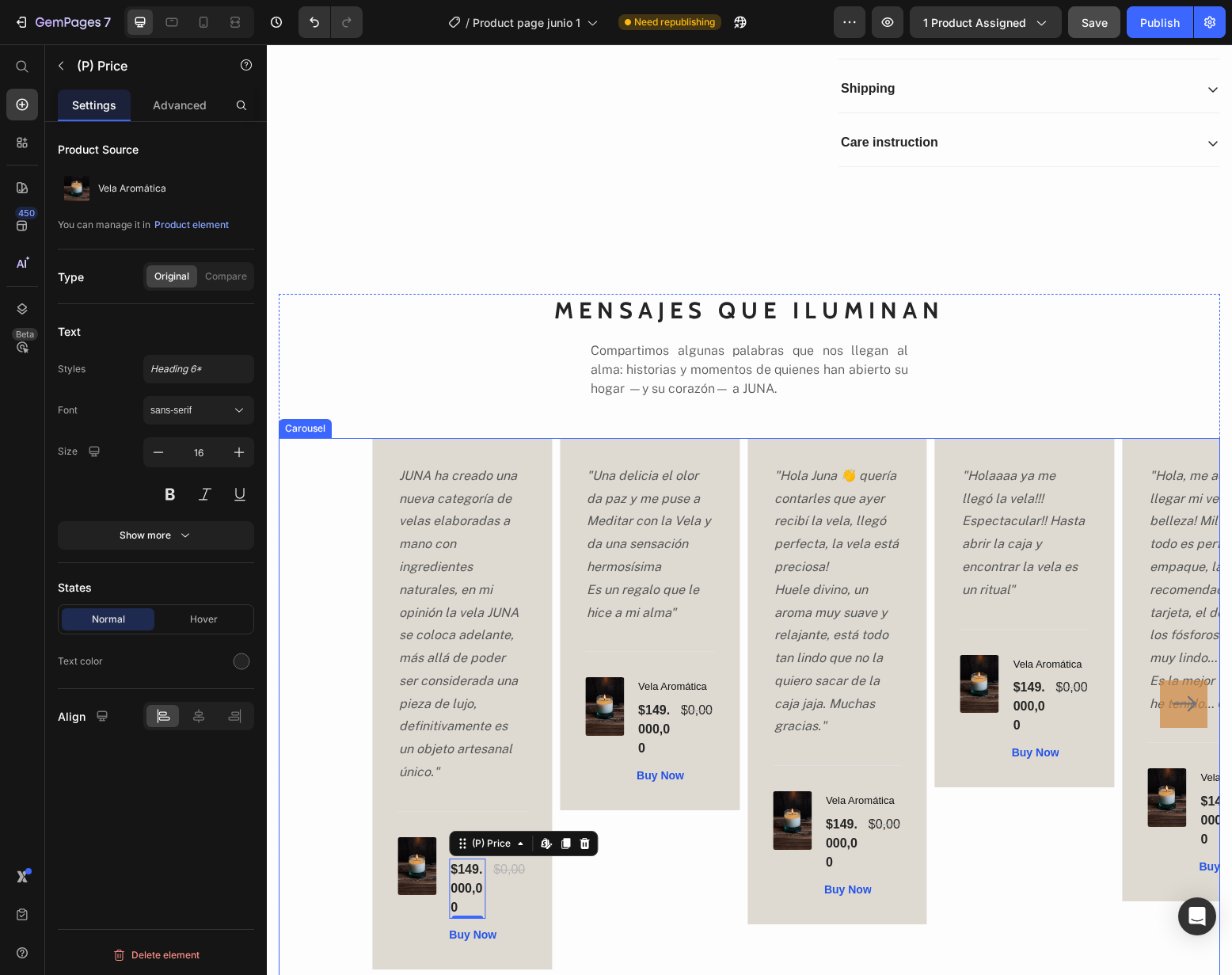 click on ""Una delicia el olor da paz y me puse a Meditar con la Vela y da una sensación hermosísima Es un regalo que le hice a mi alma" Text block Title Line (P) Images & Gallery Vela Aromática (P) Title [PRICE] (P) Price [PRICE] (P) Price Row Buy Now (P) Cart Button Product Row" at bounding box center (649, 704) 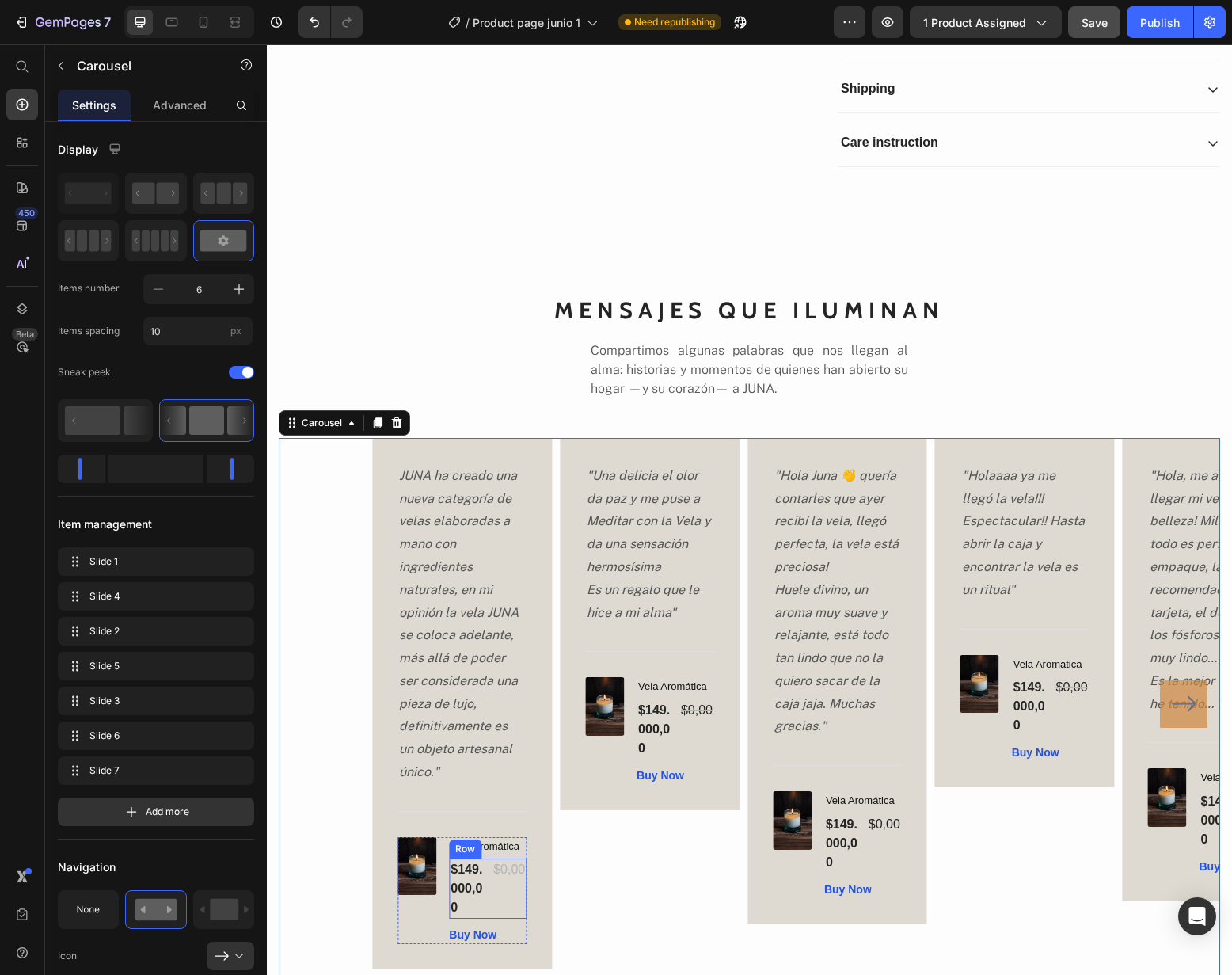click on "$0,00 (P) Price" at bounding box center (509, 889) 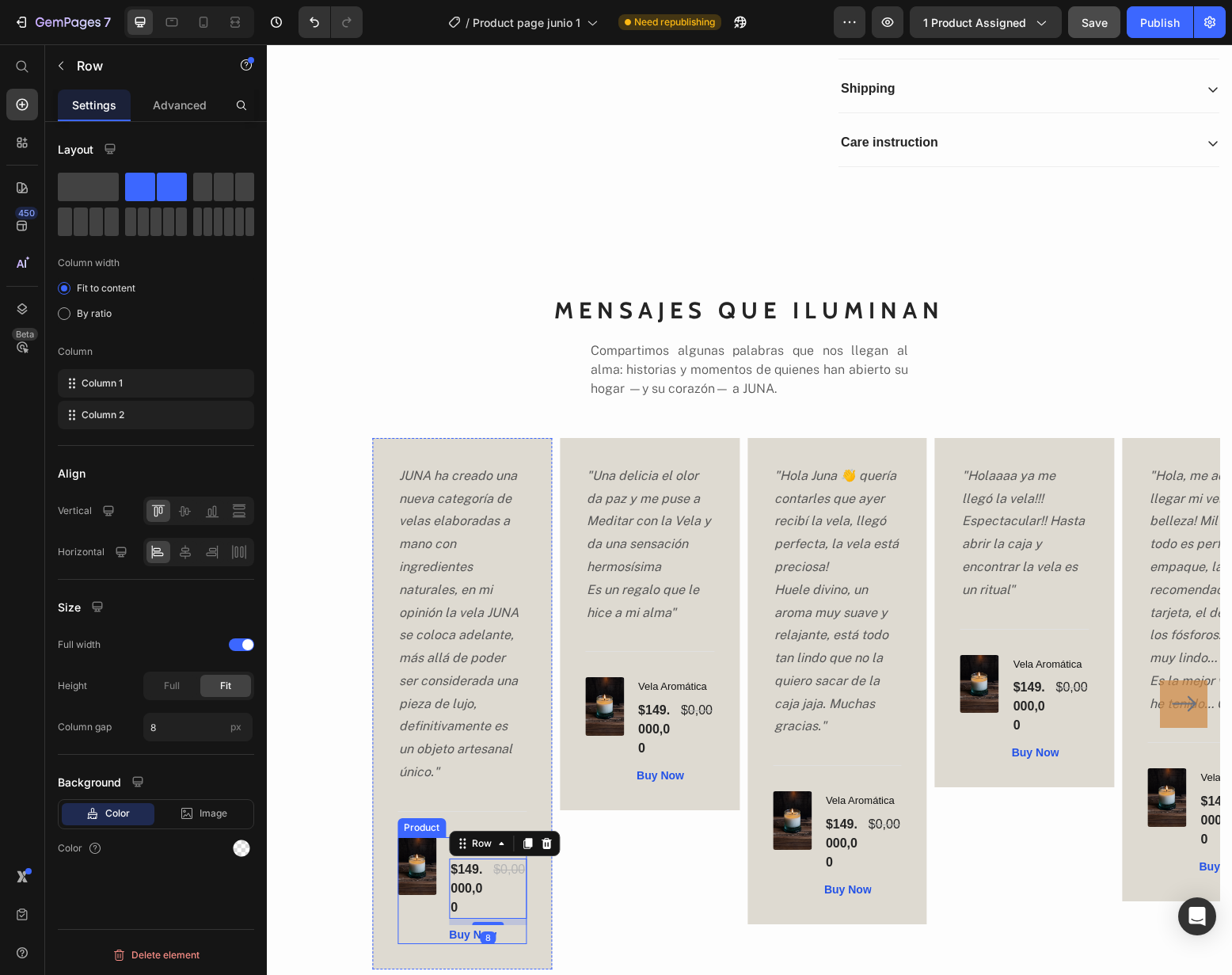click on "(P) Images & Gallery" at bounding box center [416, 891] 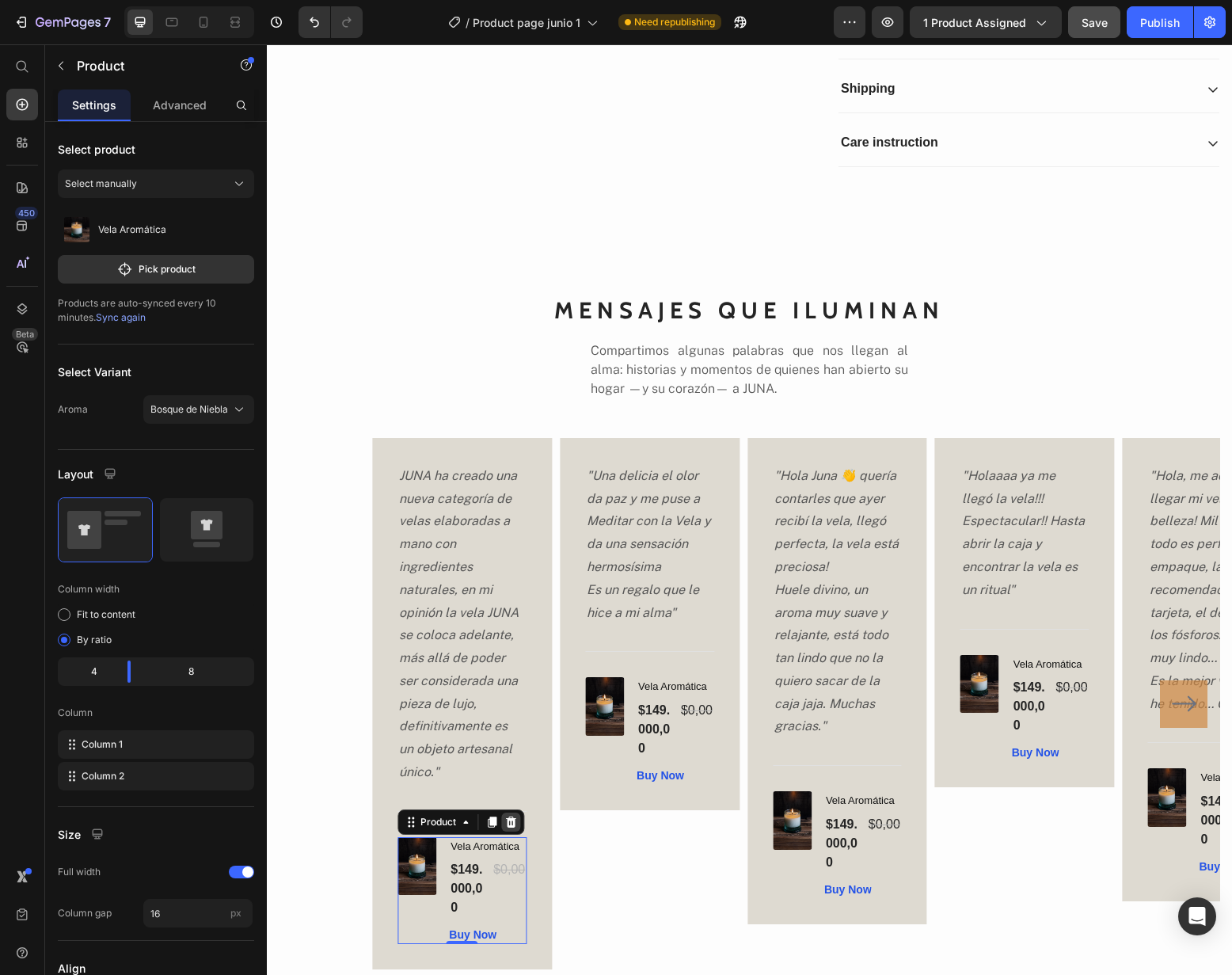 click 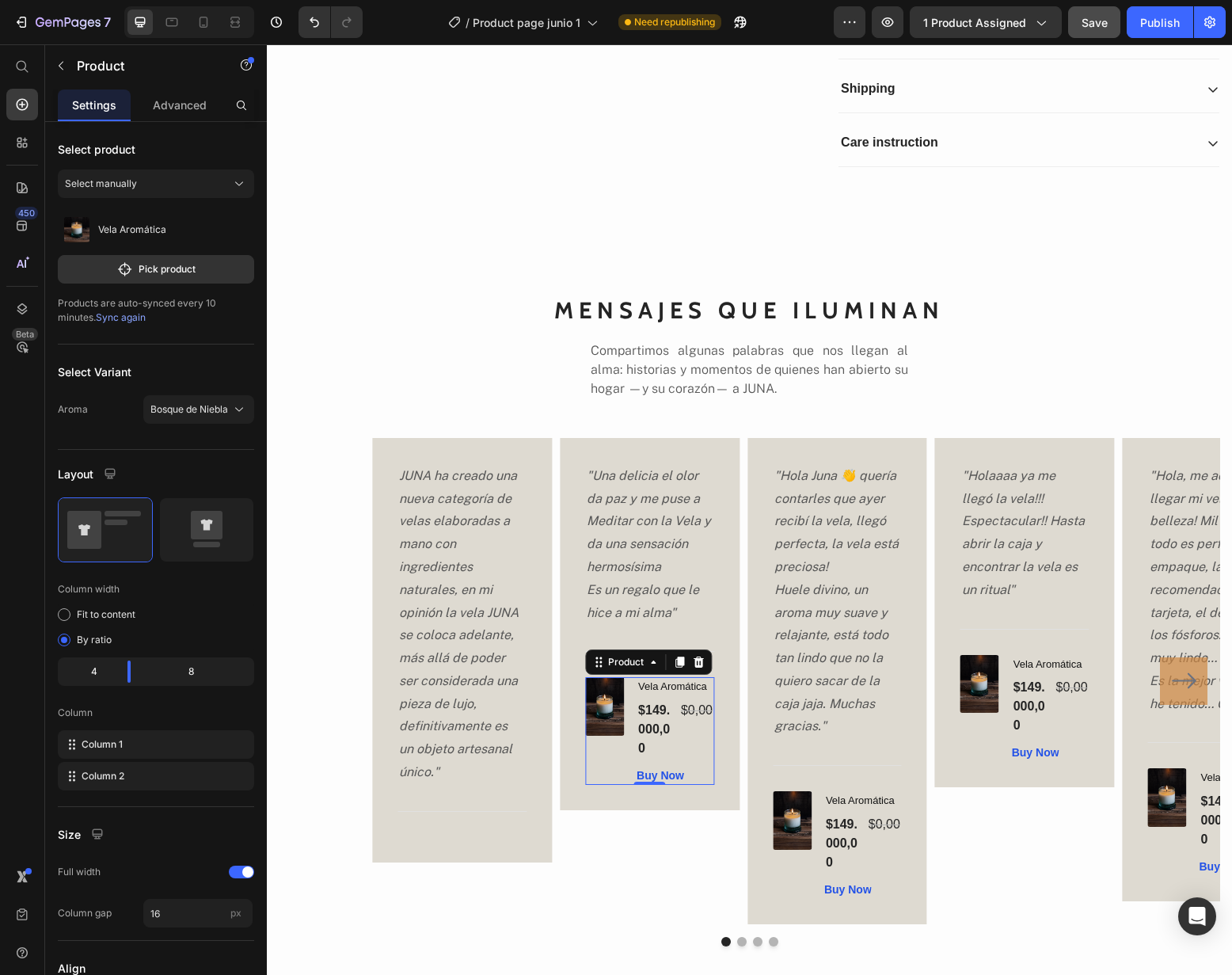 click on "(P) Images & Gallery" at bounding box center [604, 731] 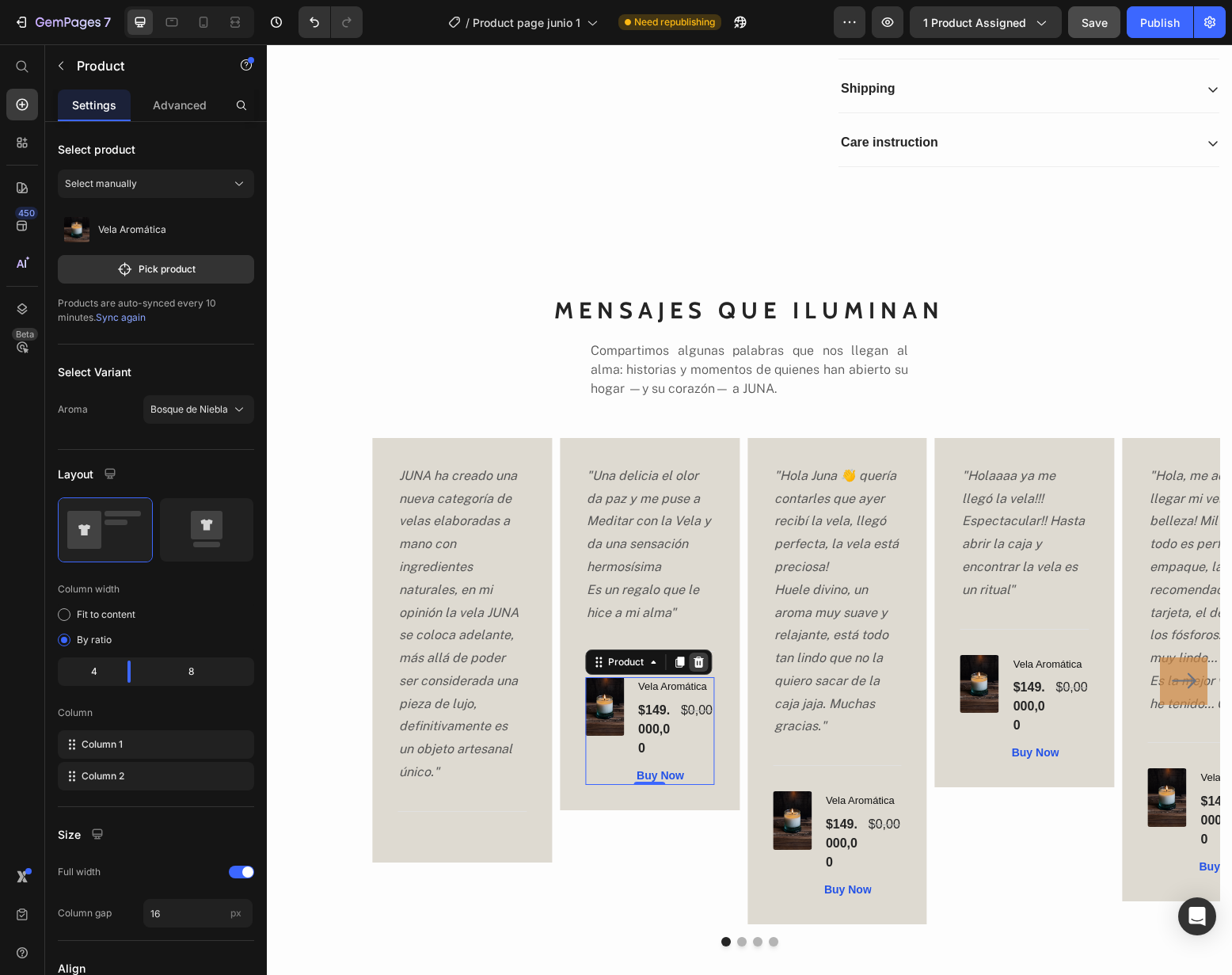 click 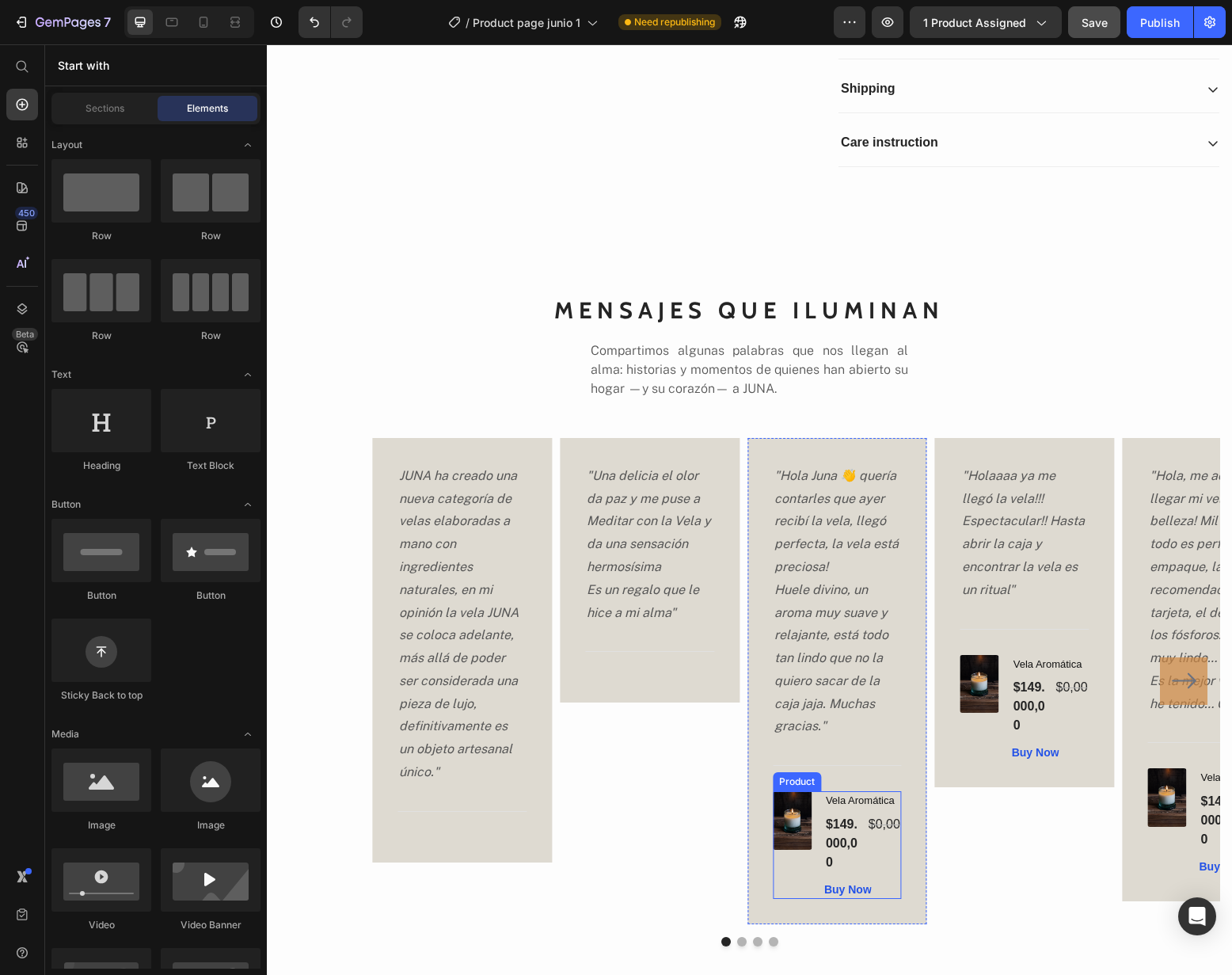 click on "(P) Images & Gallery" at bounding box center [792, 845] 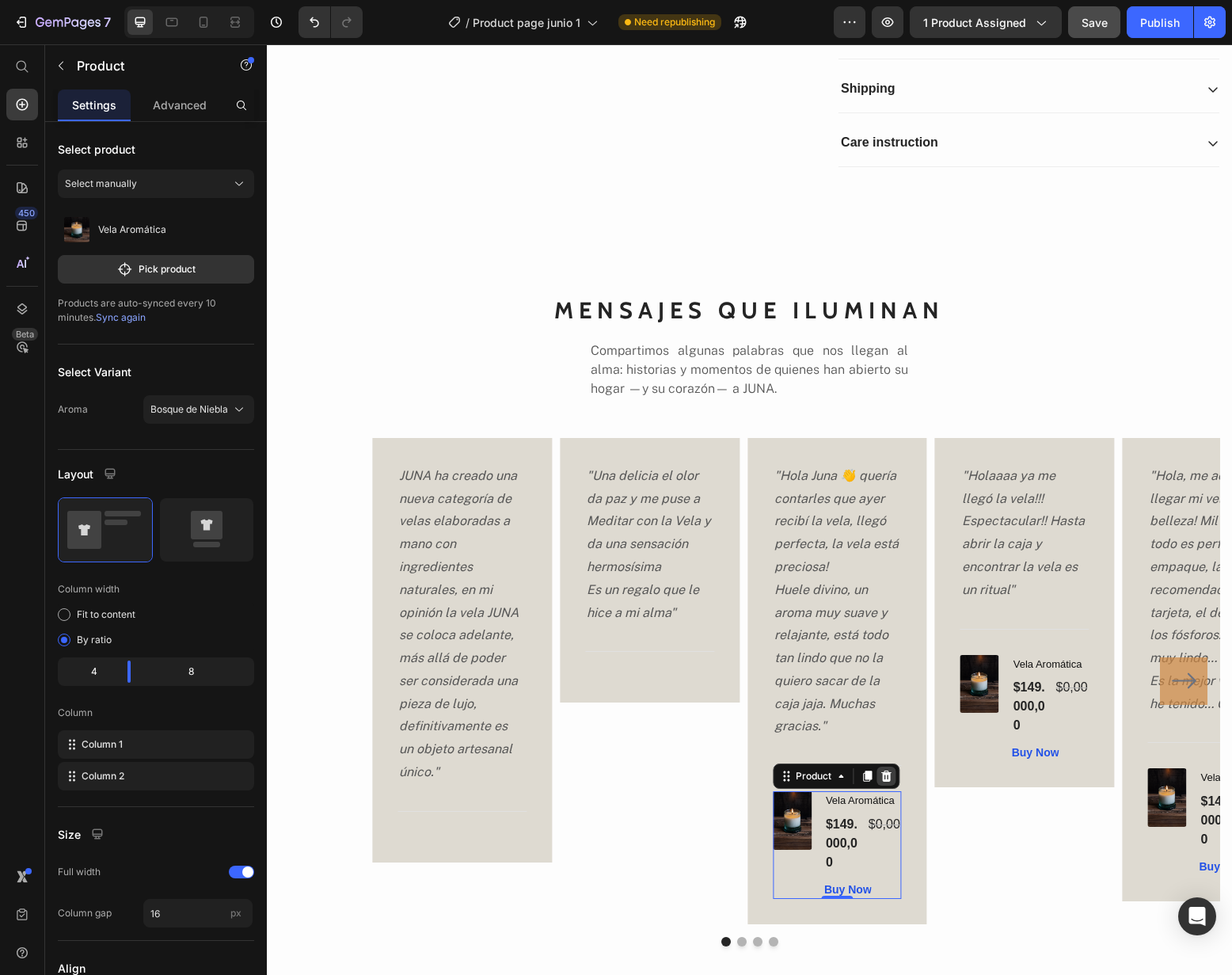 click 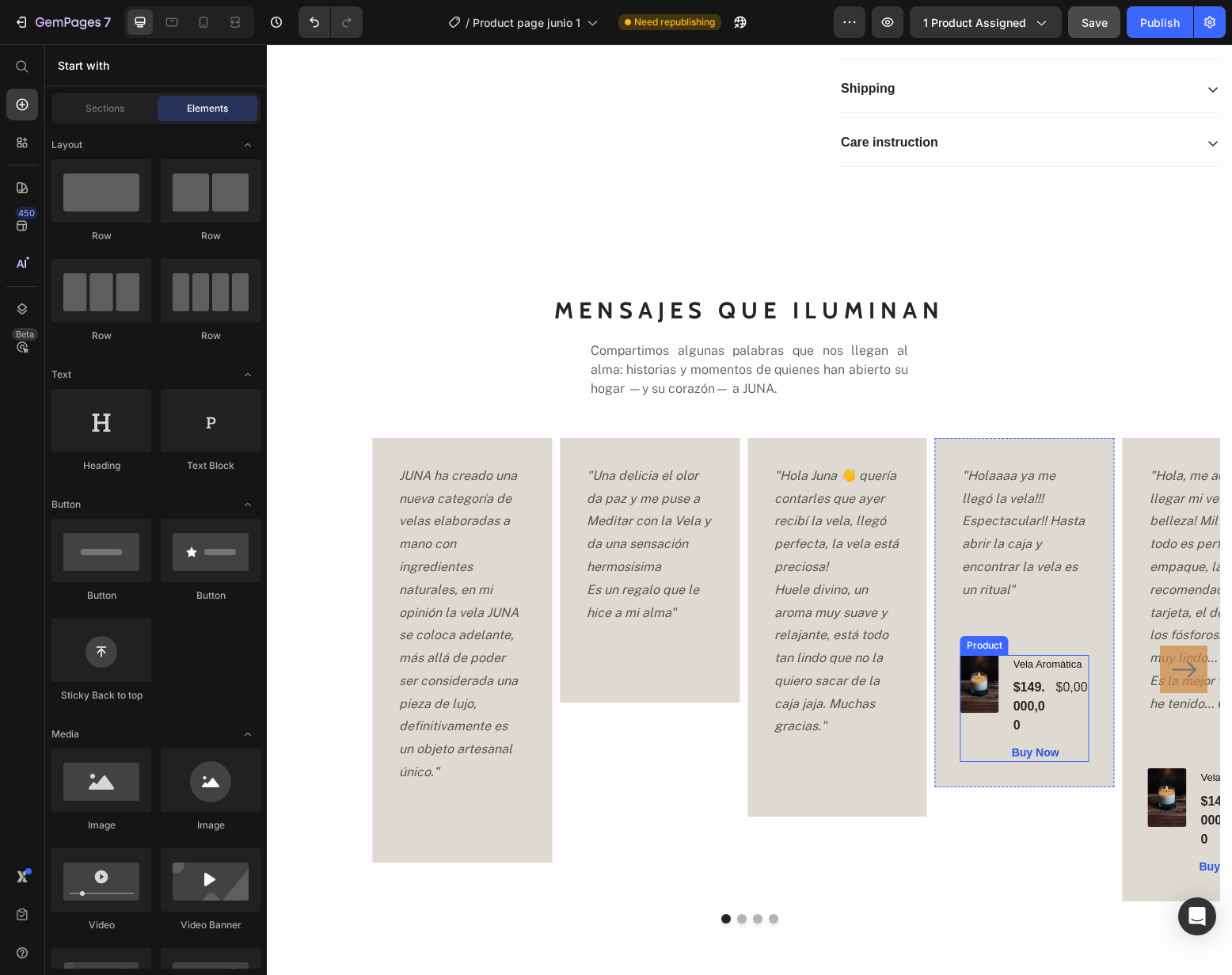 click on "(P) Images & Gallery" at bounding box center (979, 709) 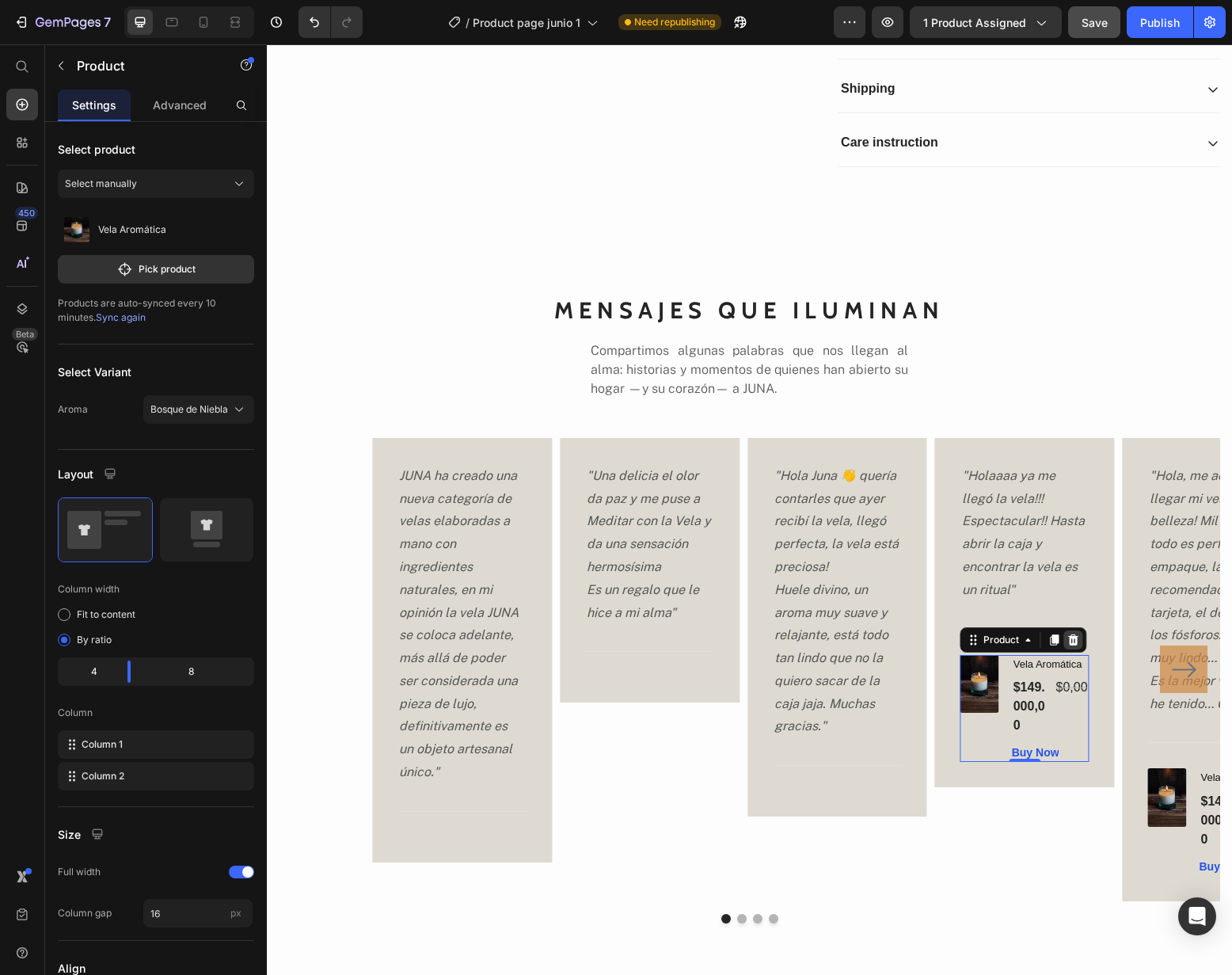 click 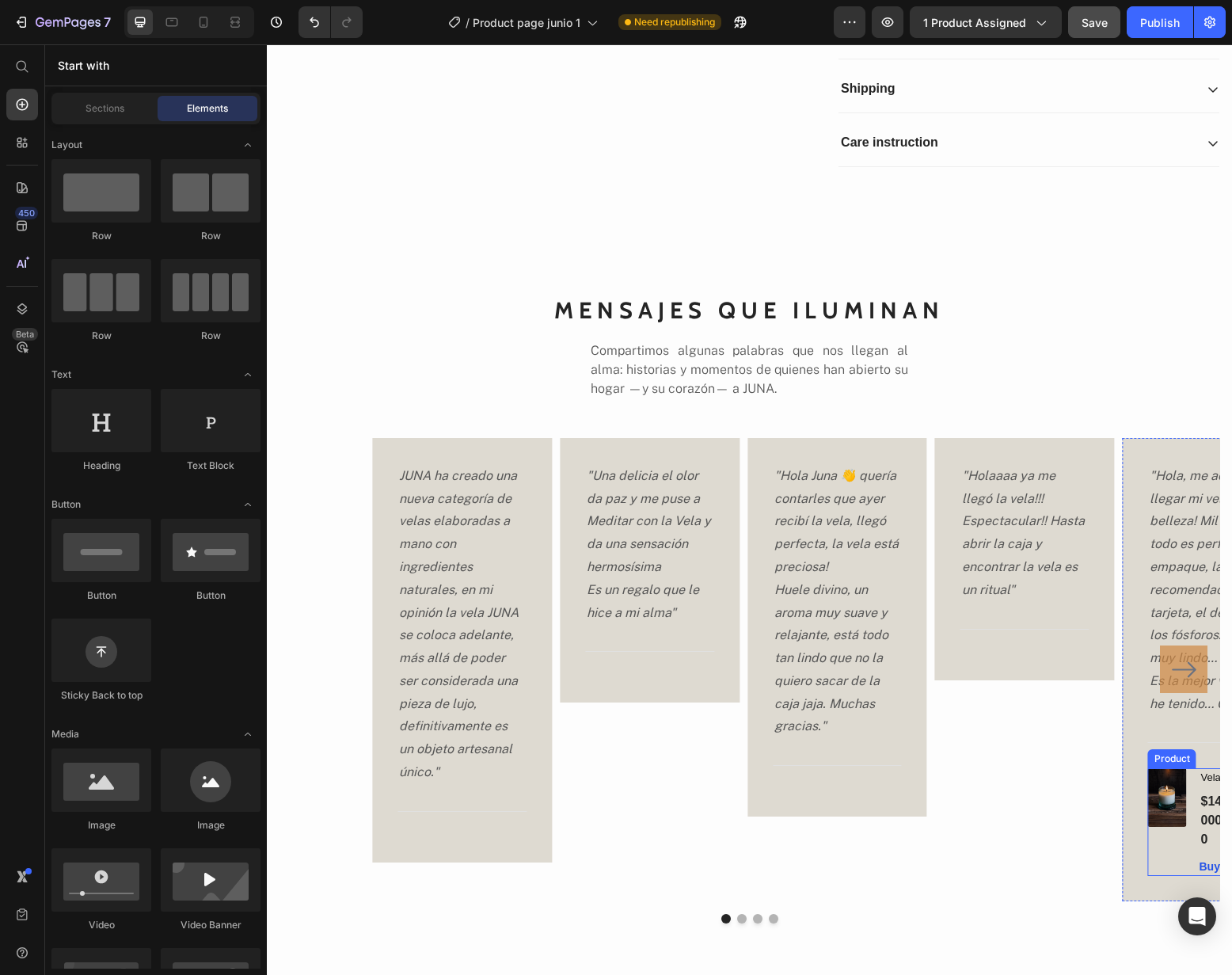 click on "(P) Images & Gallery" at bounding box center [1167, 822] 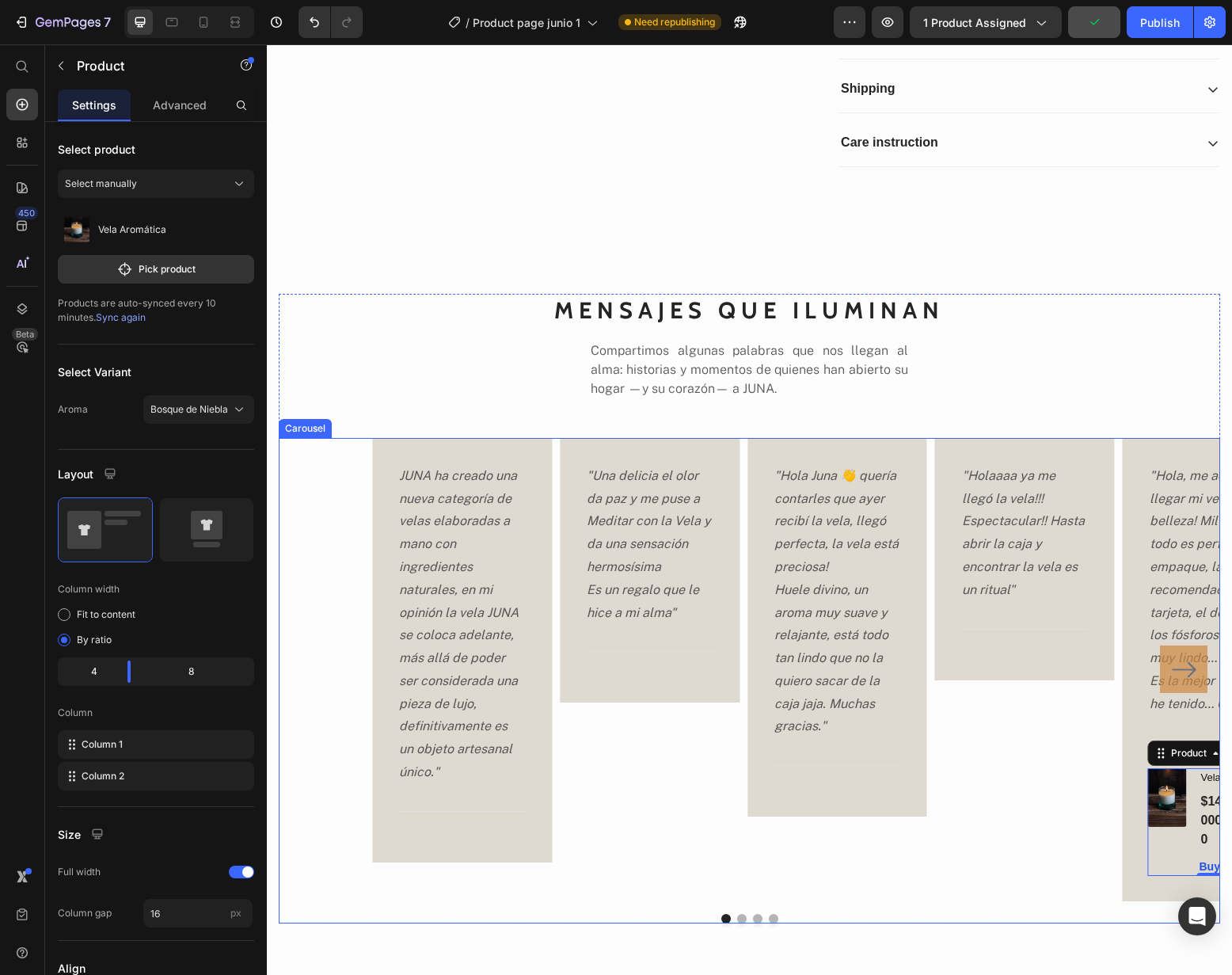 click 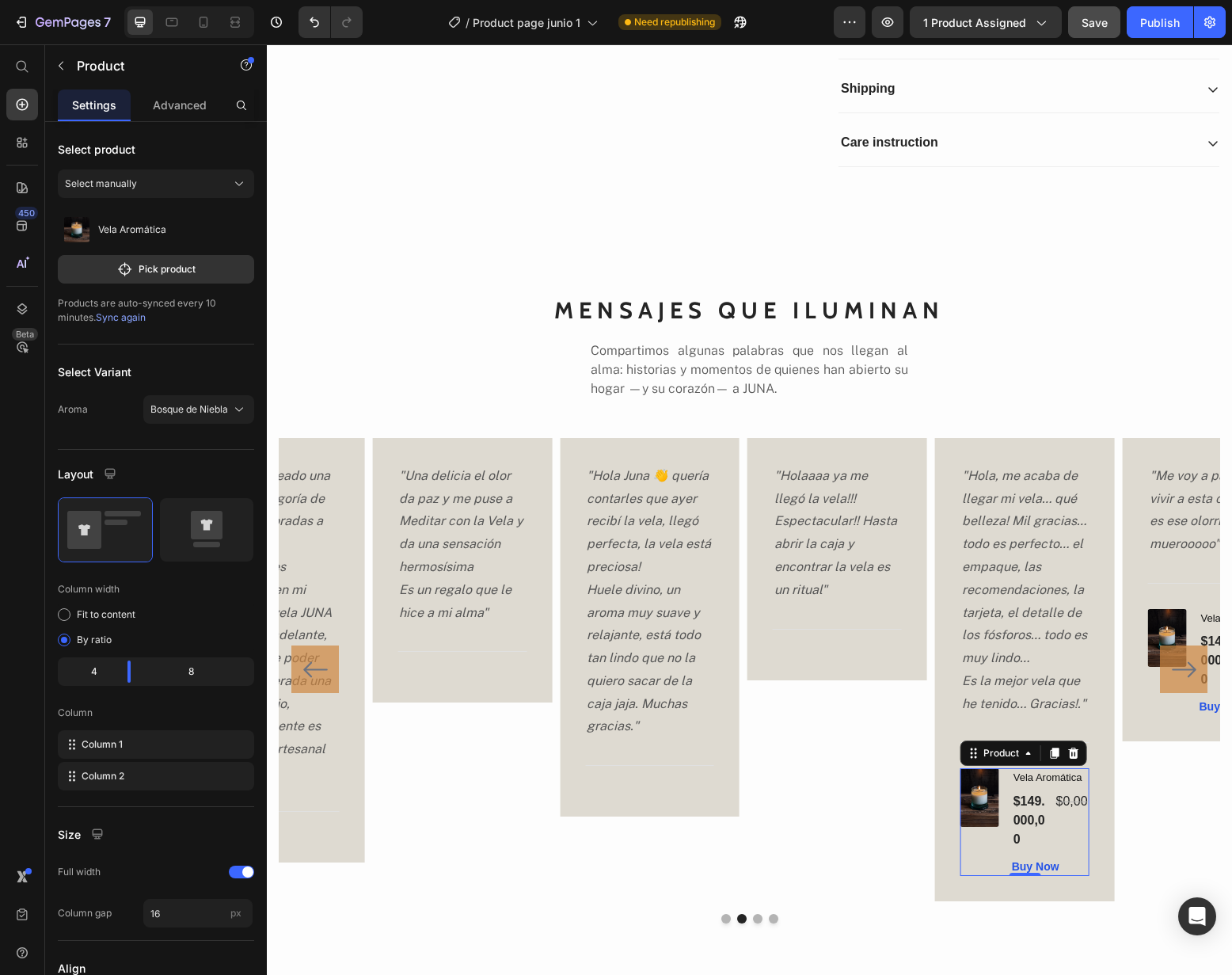 click on "(P) Images & Gallery" at bounding box center (979, 822) 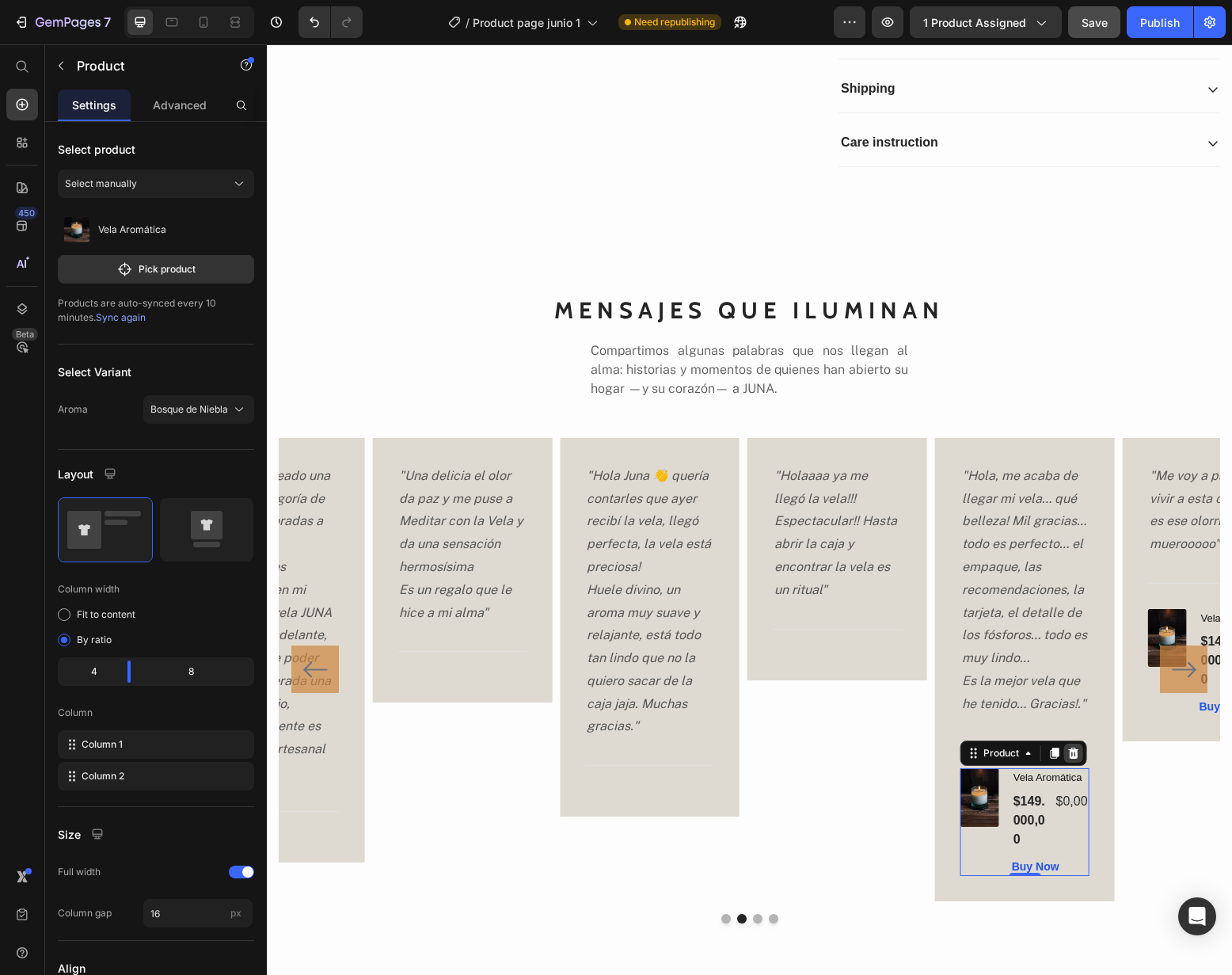 click 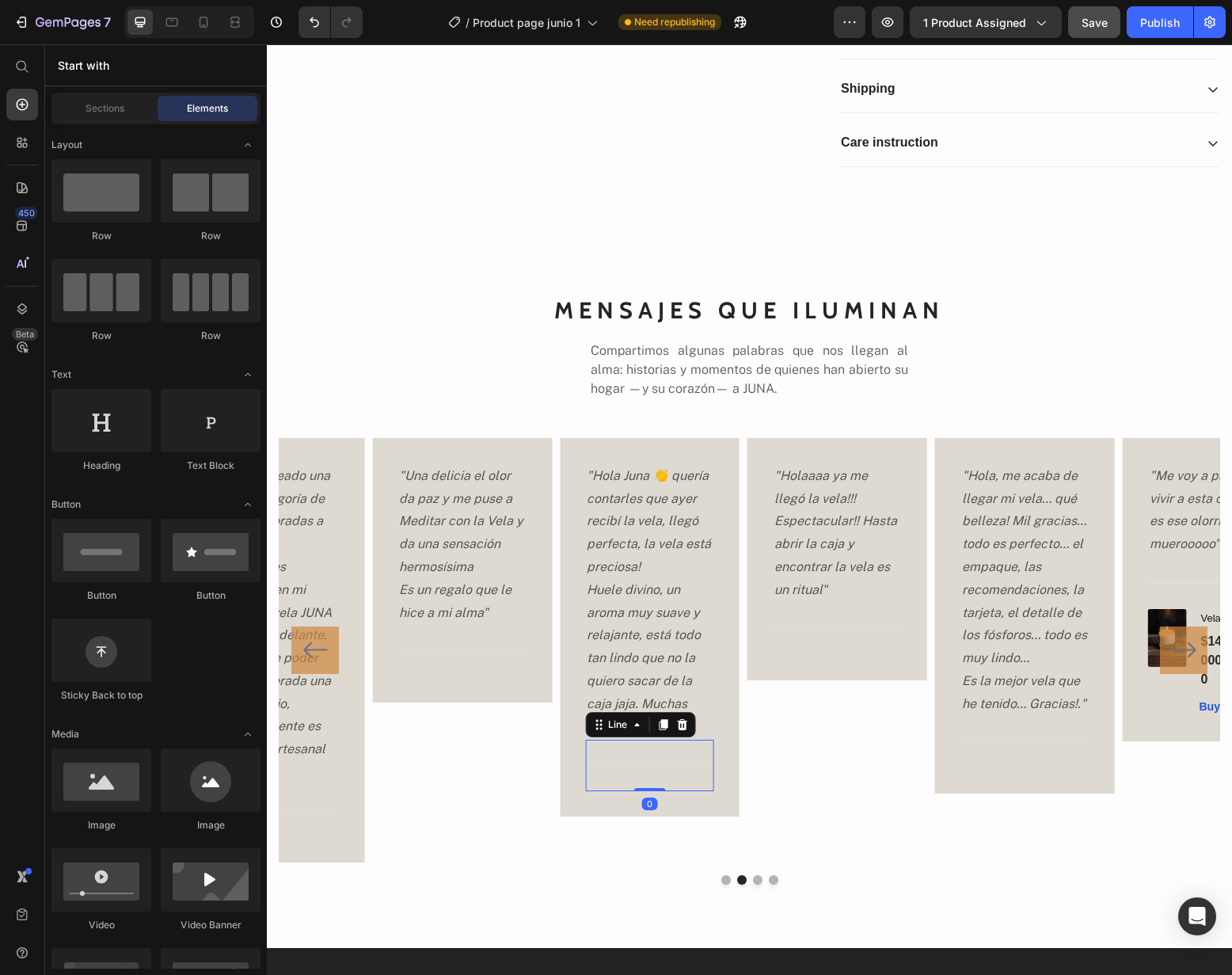 click on "Title Line   0" at bounding box center (649, 765) 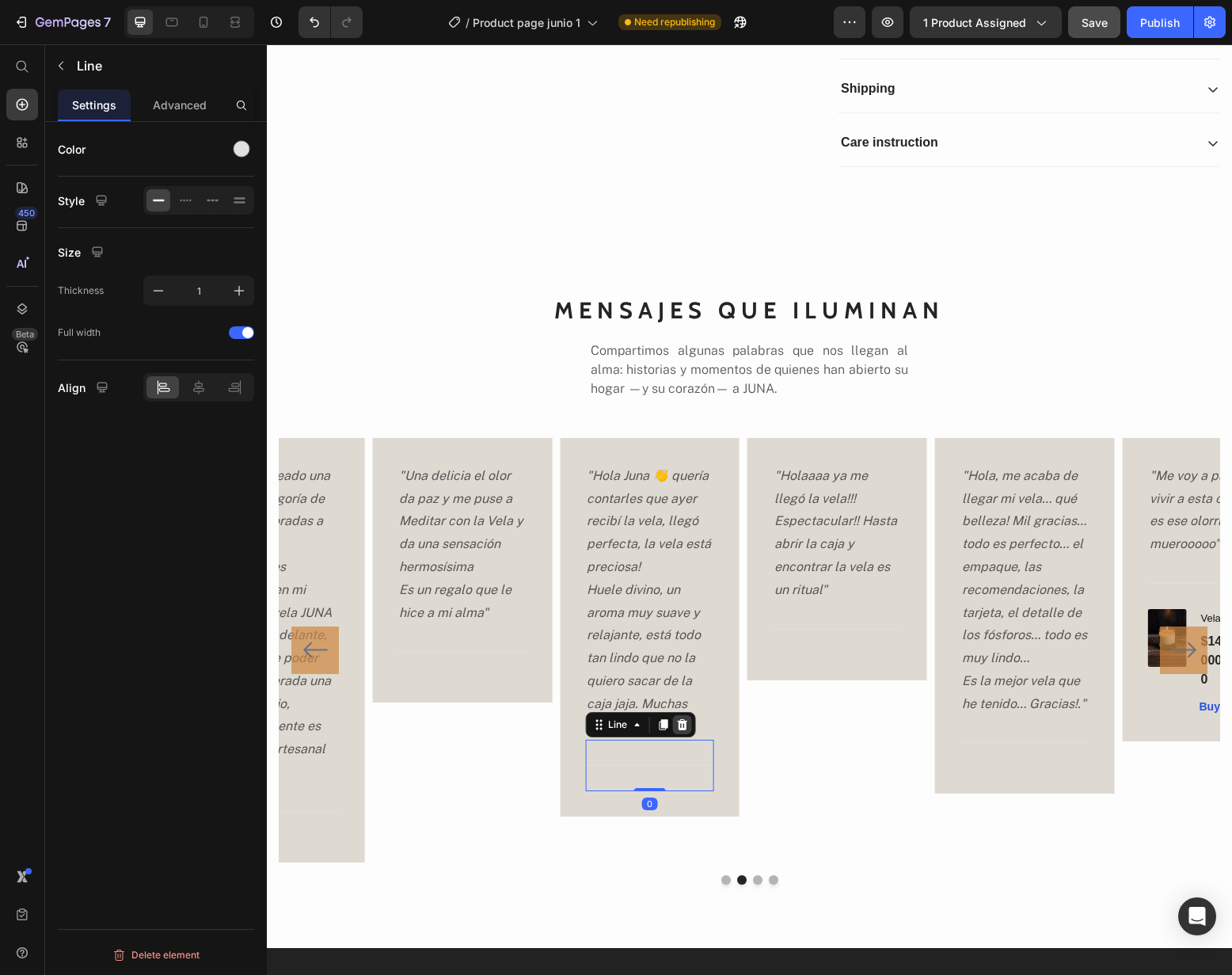 click 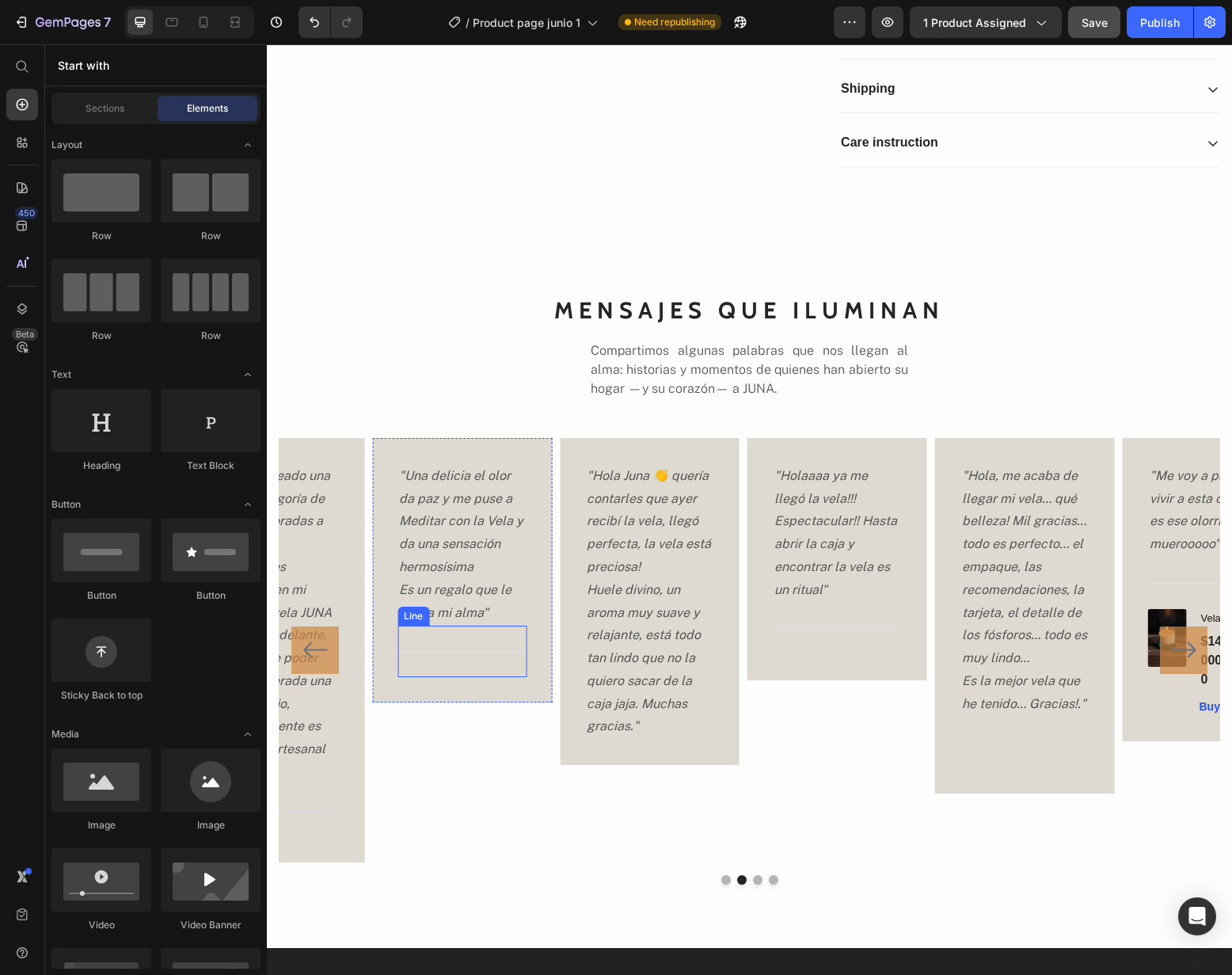 click on "Title Line" at bounding box center [462, 651] 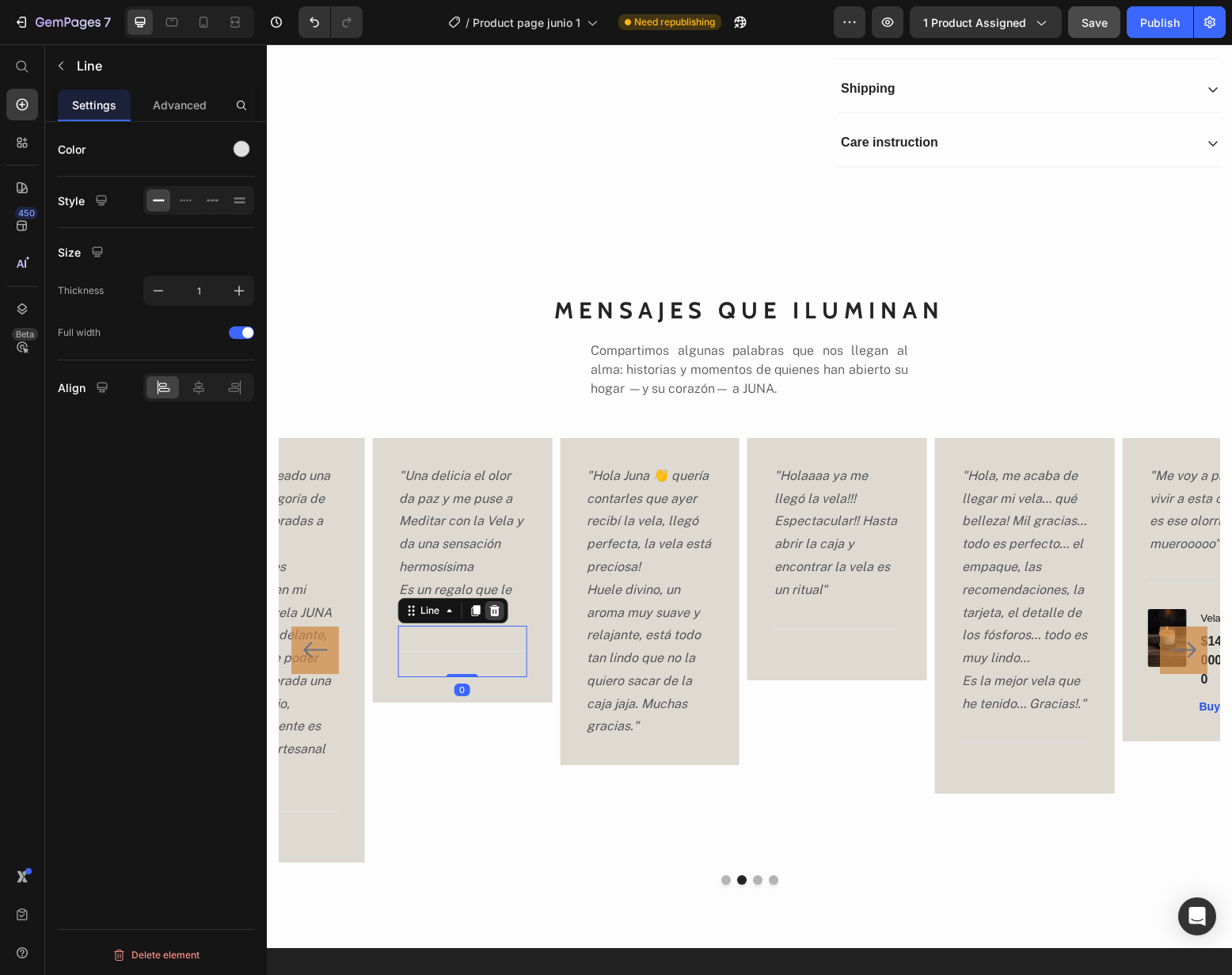 click 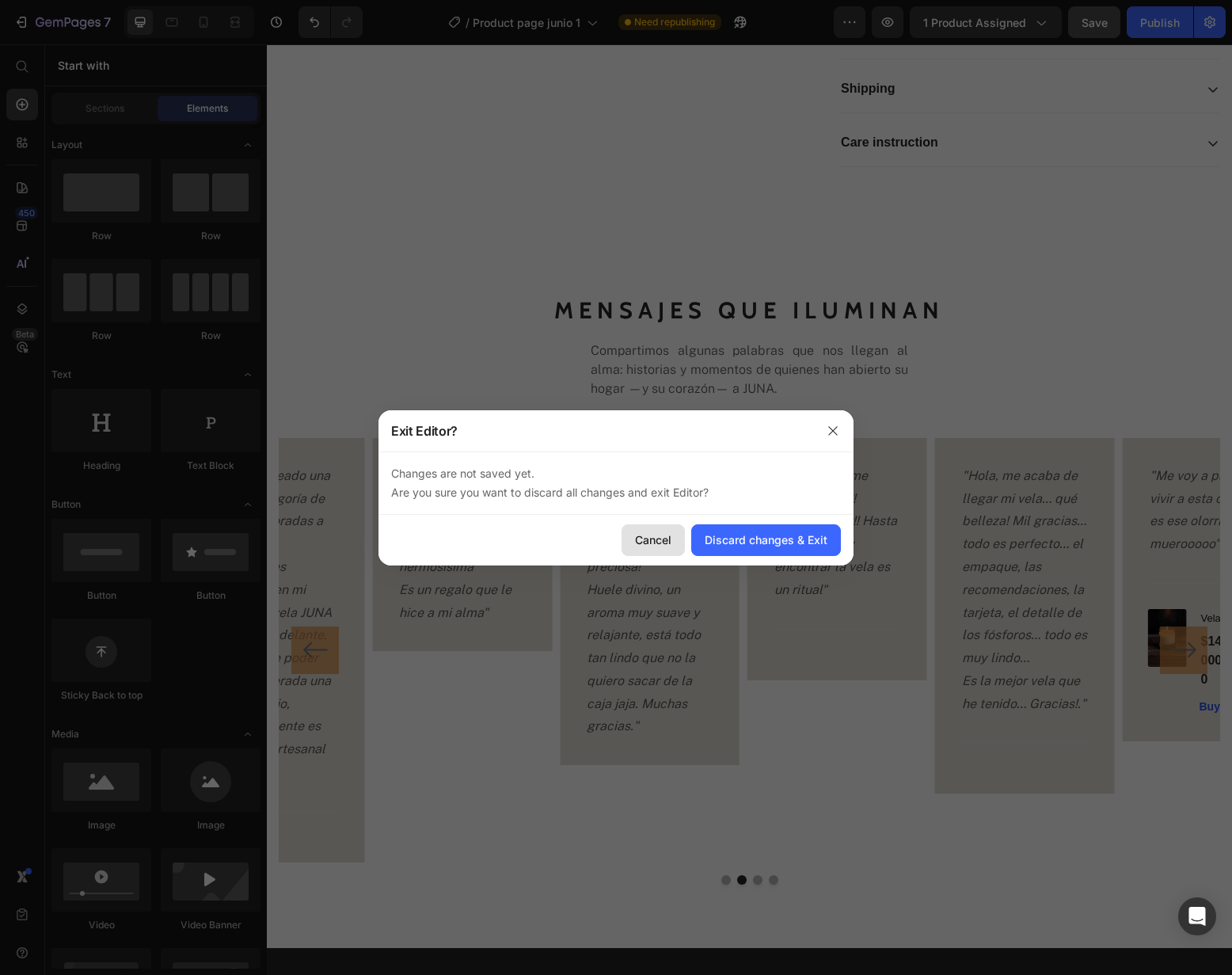 click on "Cancel" at bounding box center (653, 539) 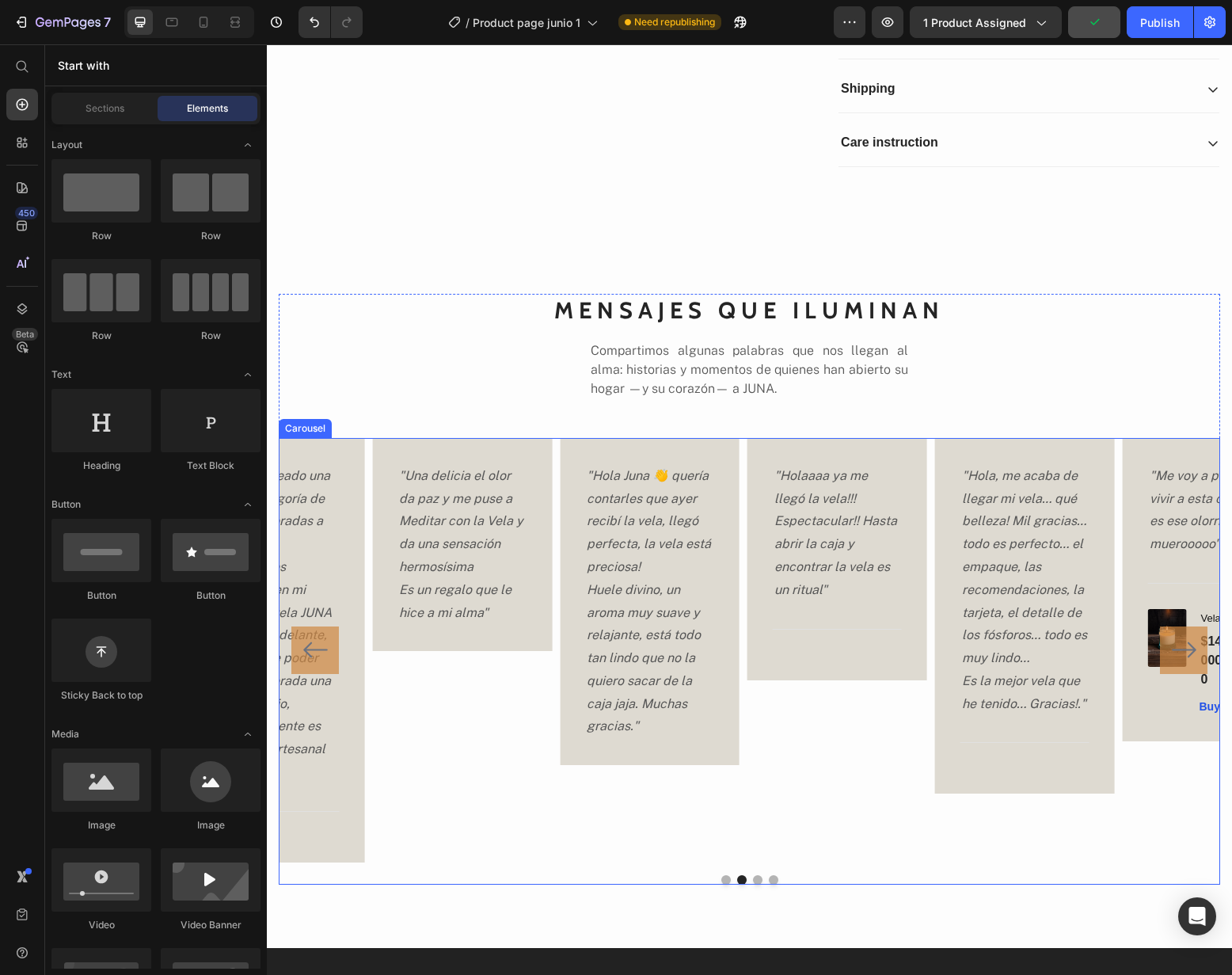 click 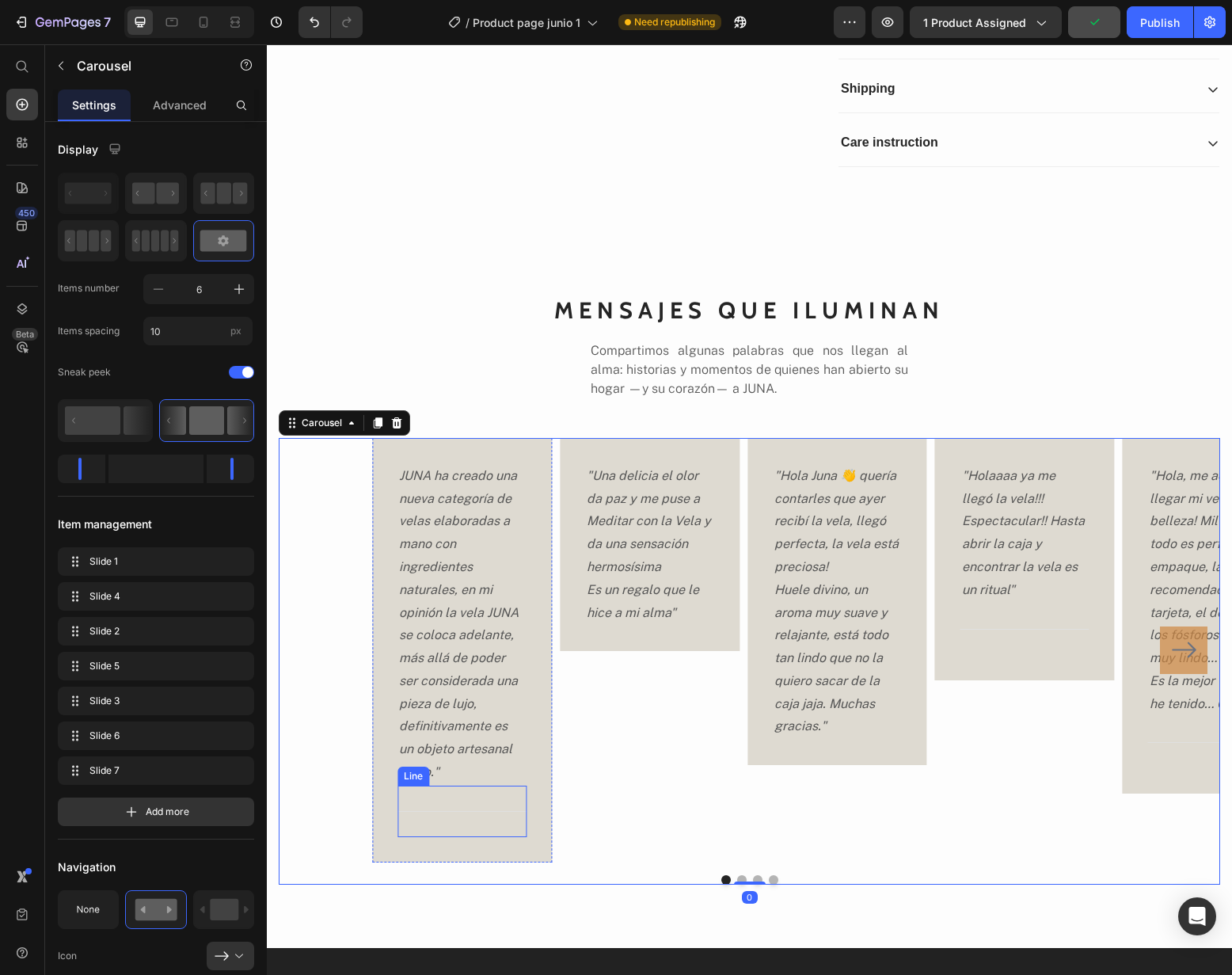 click on "Title Line" at bounding box center (462, 811) 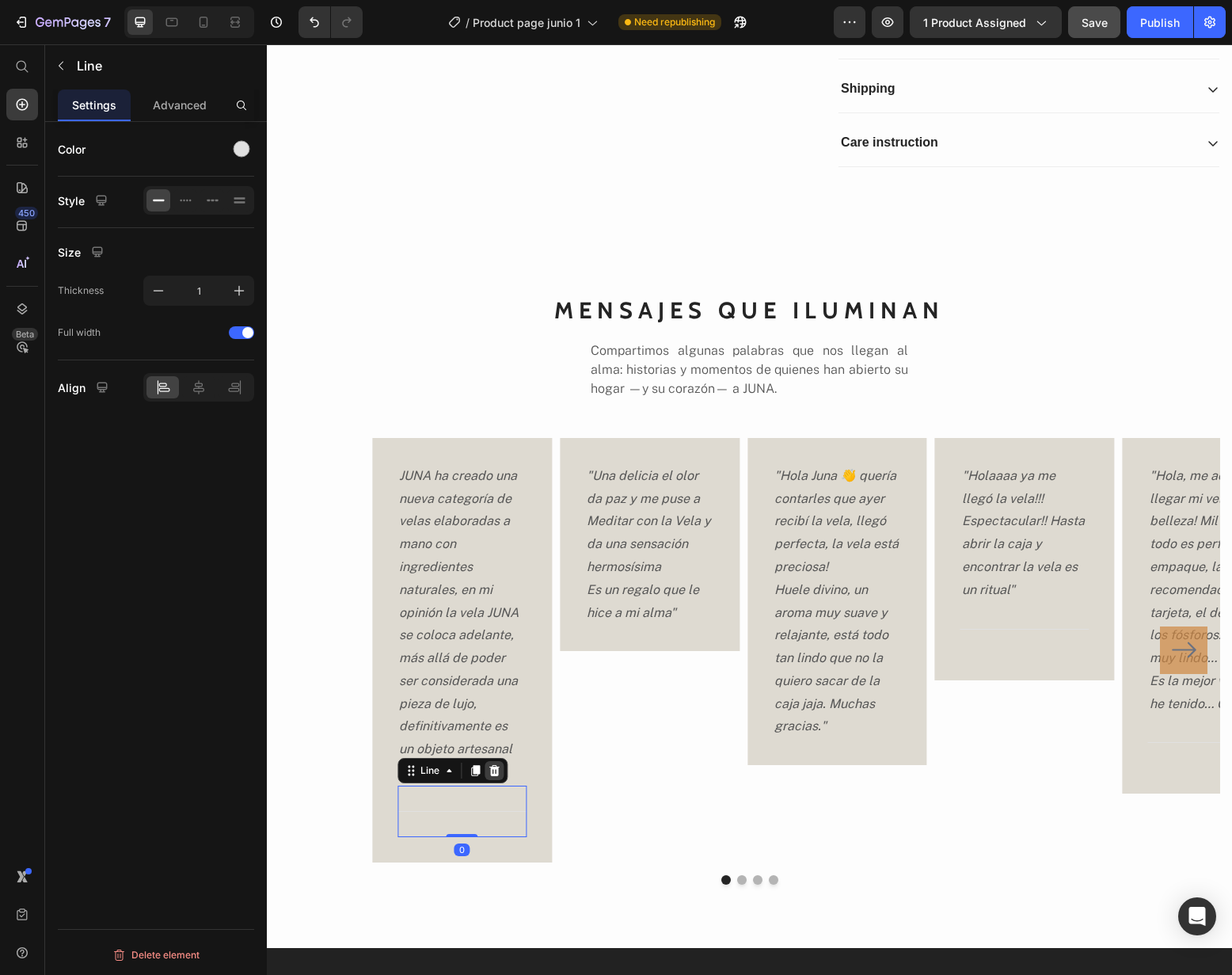 click 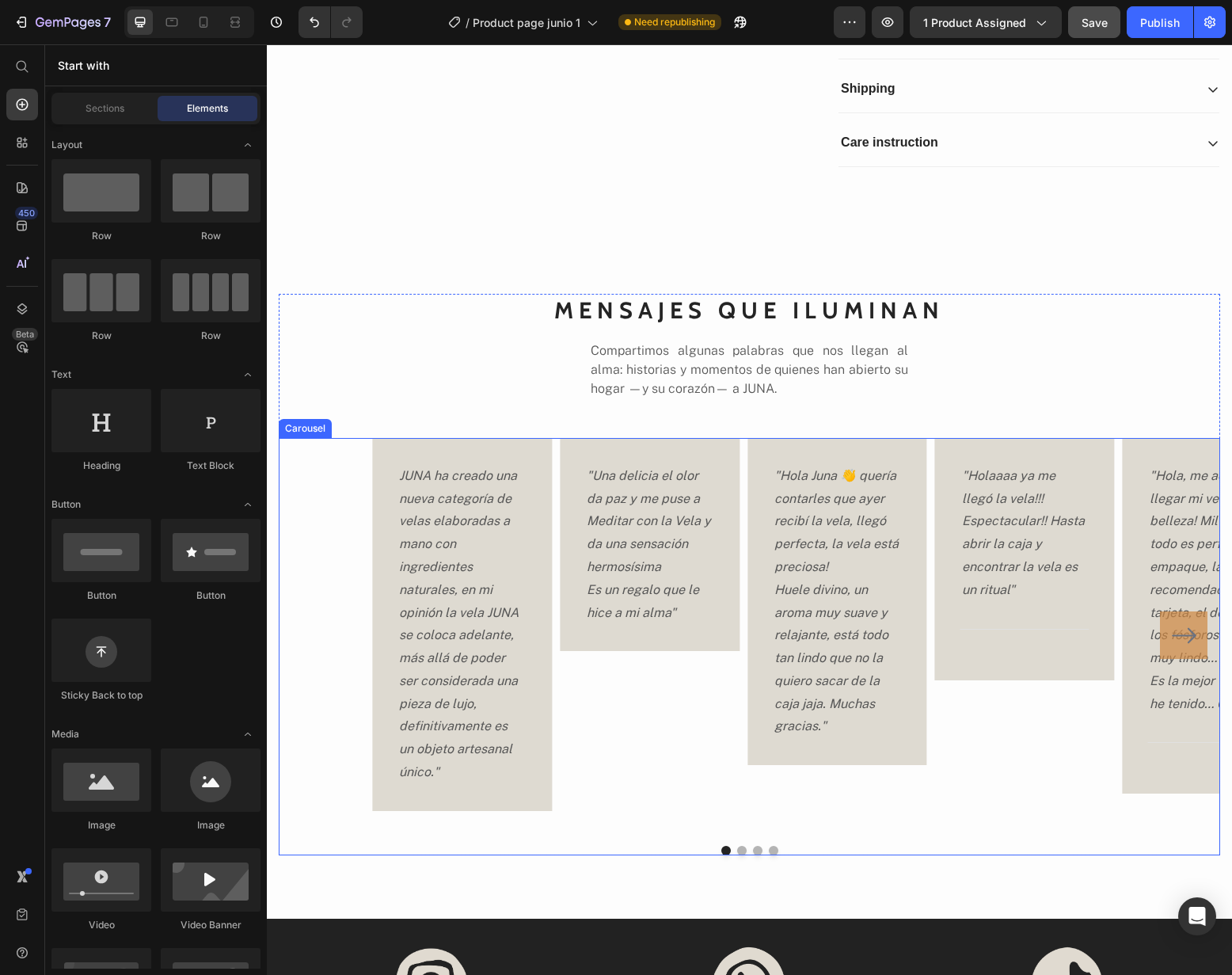 click 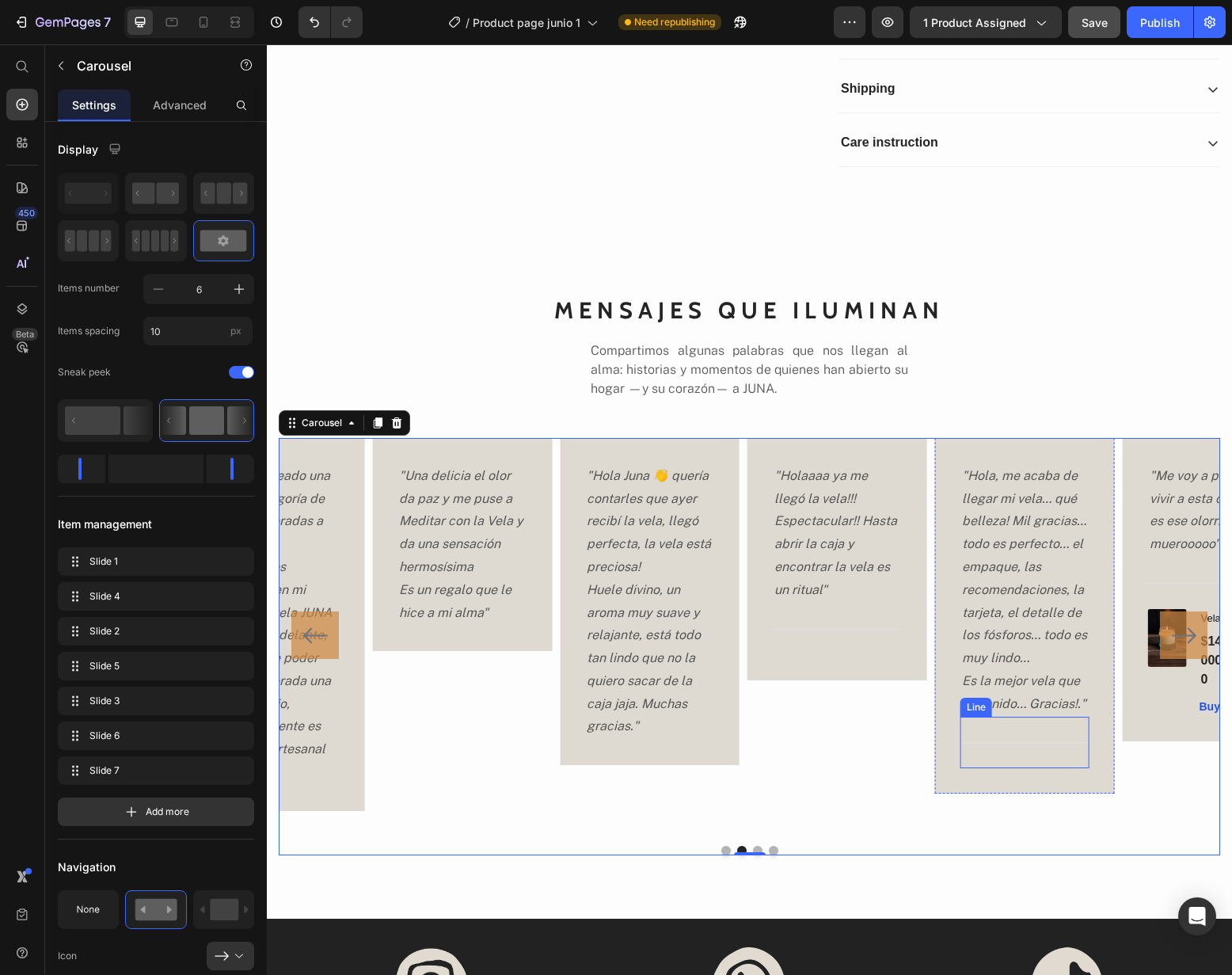 click on "Title Line" at bounding box center [1025, 742] 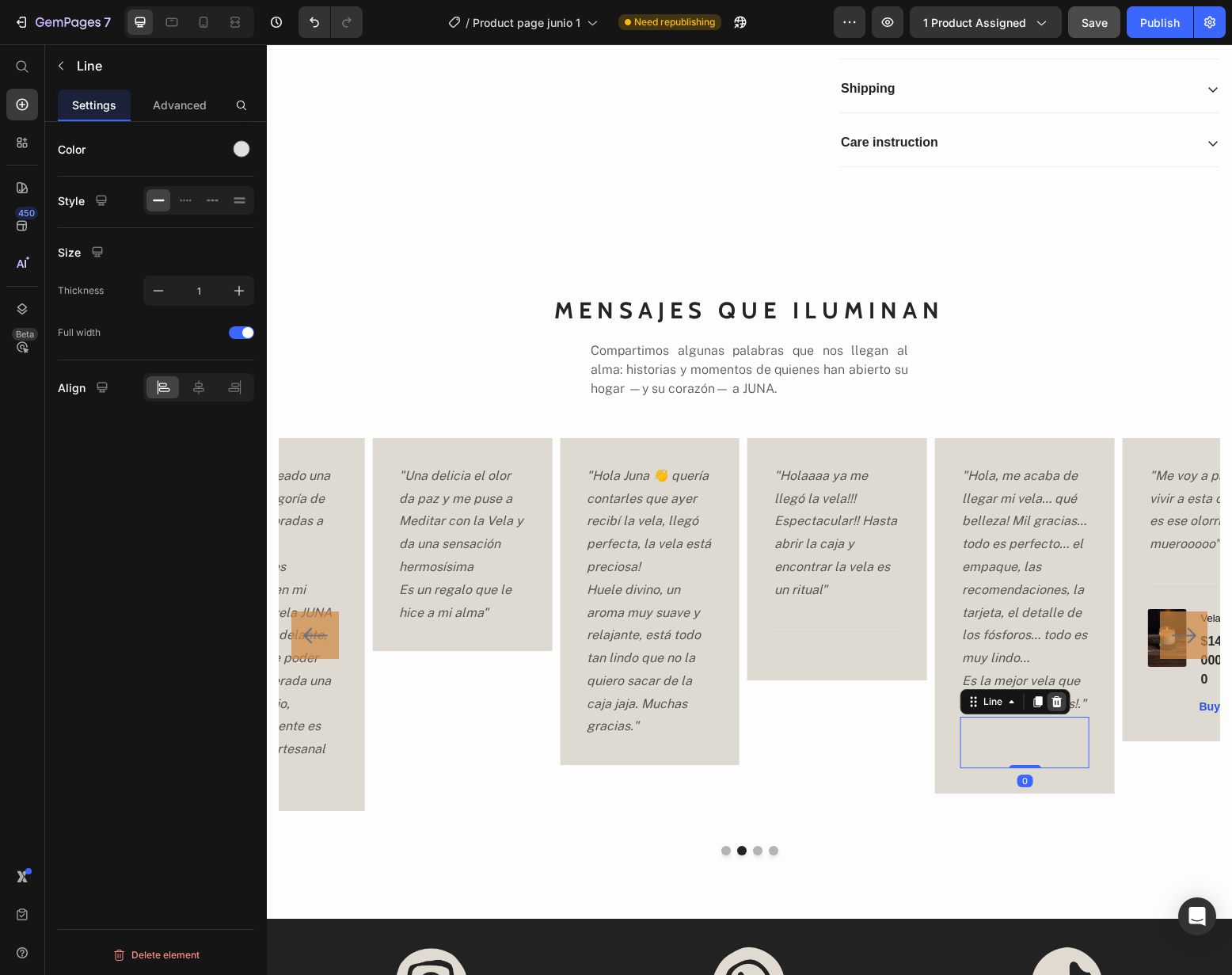 click 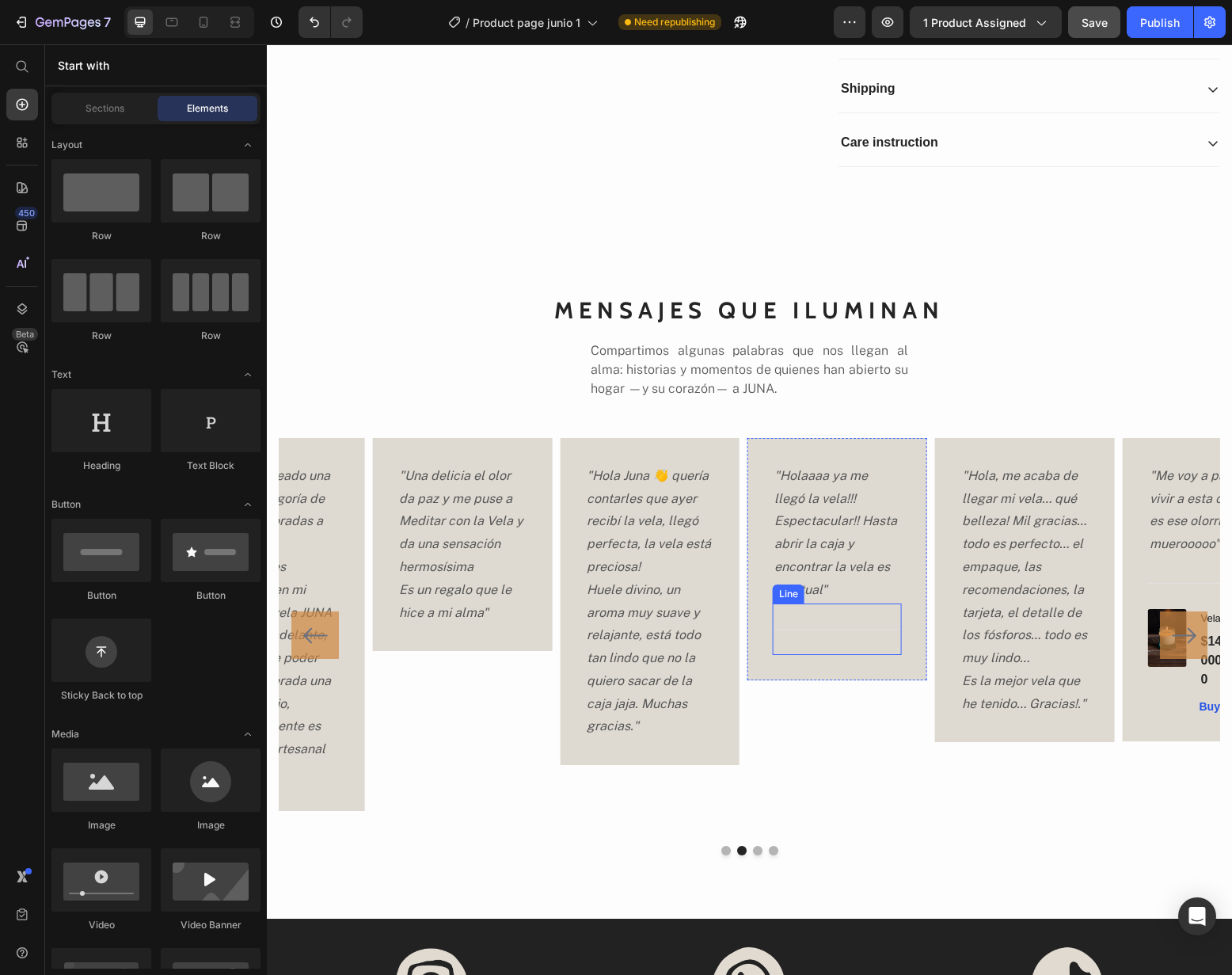 click on "Title Line" at bounding box center (837, 629) 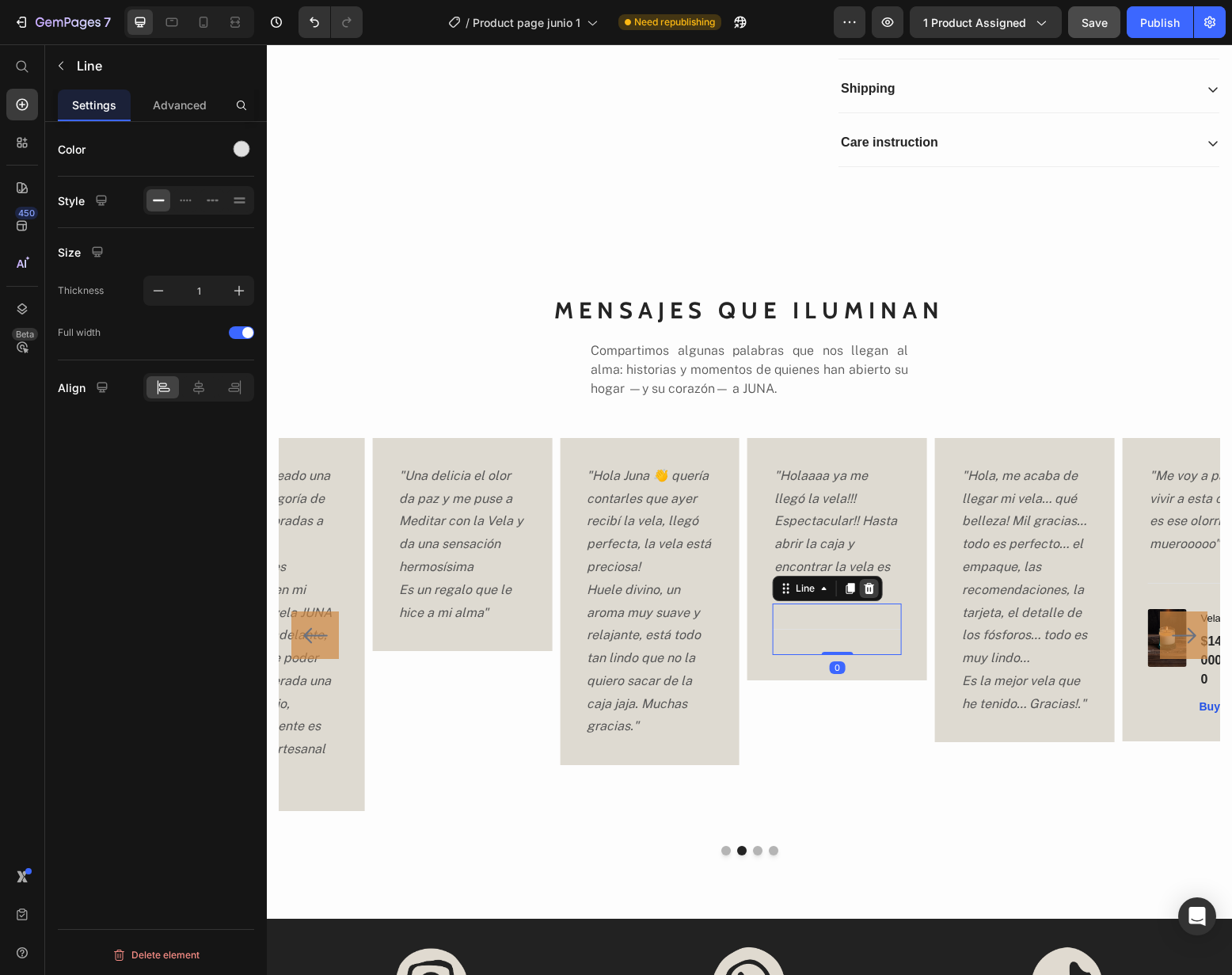 click 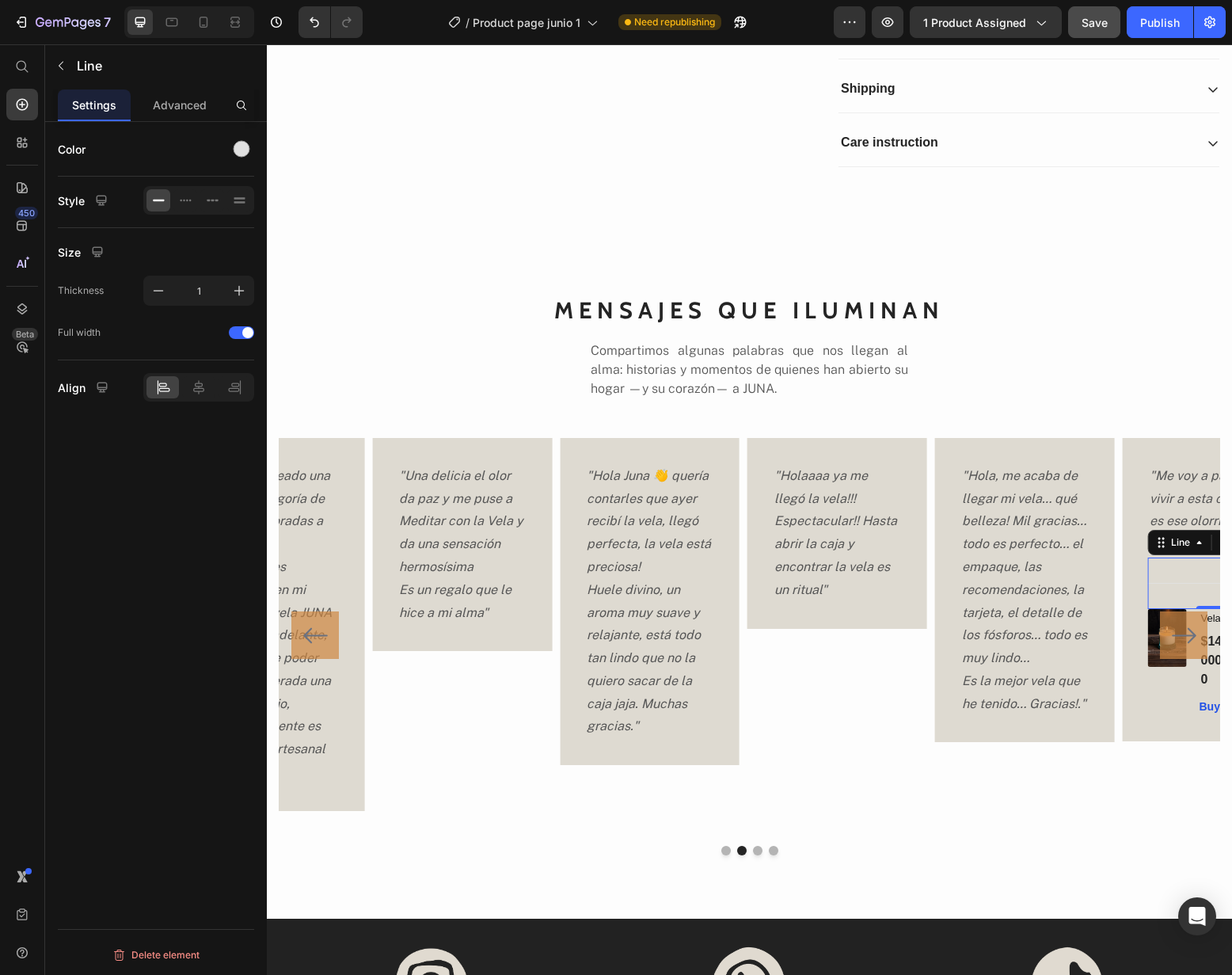 click on "Title Line   0" at bounding box center (1212, 583) 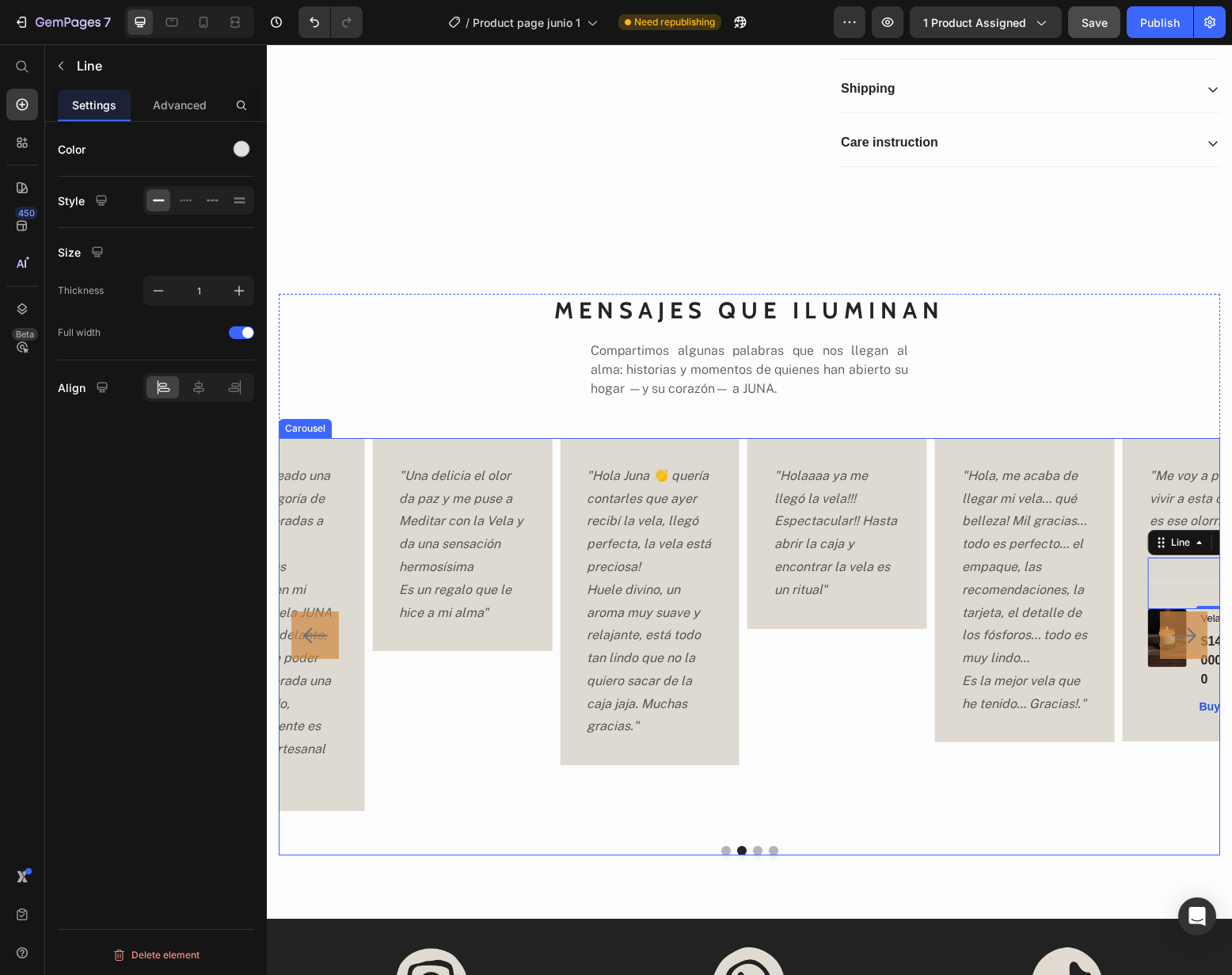 click 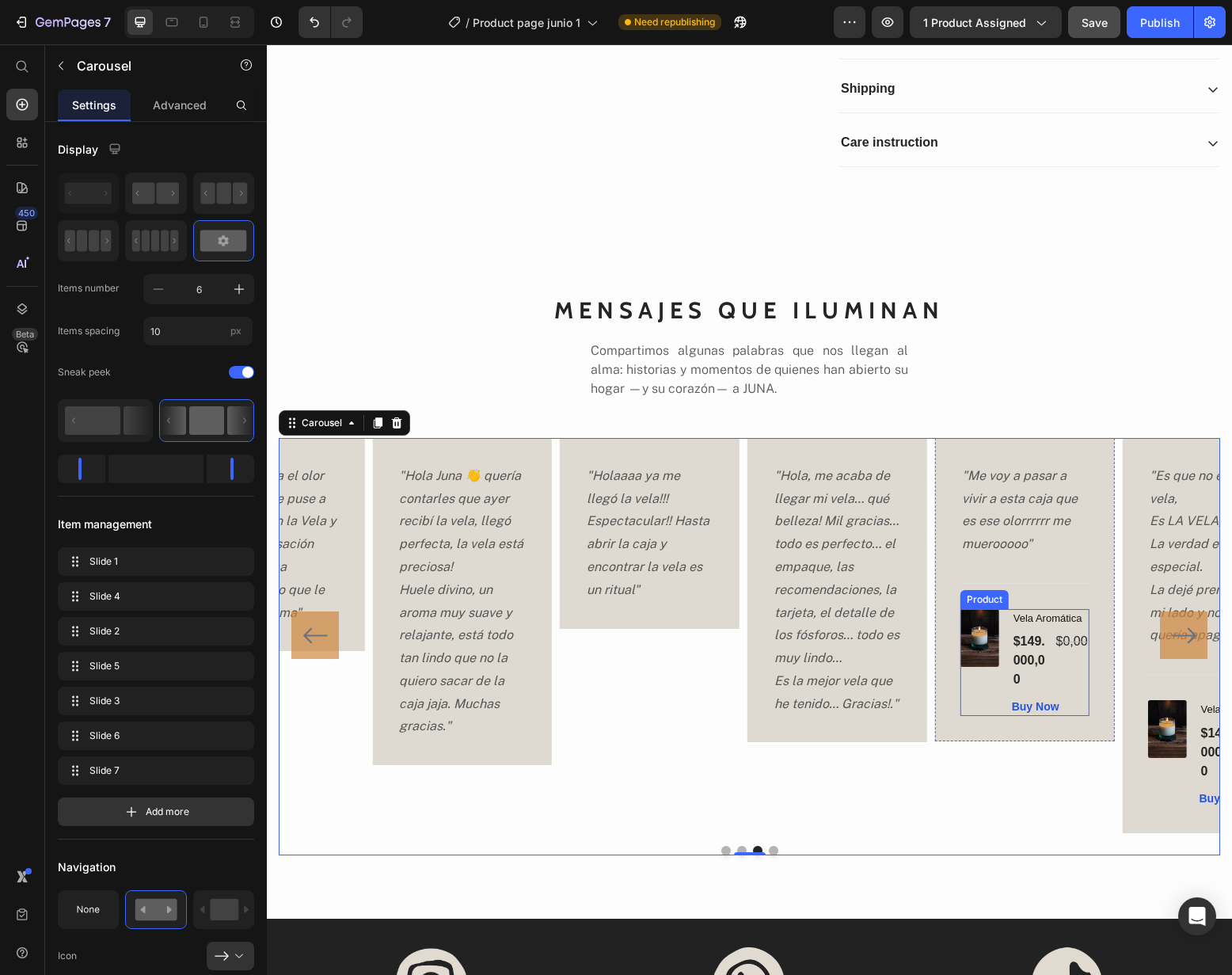 click on "(P) Images & Gallery" at bounding box center [979, 663] 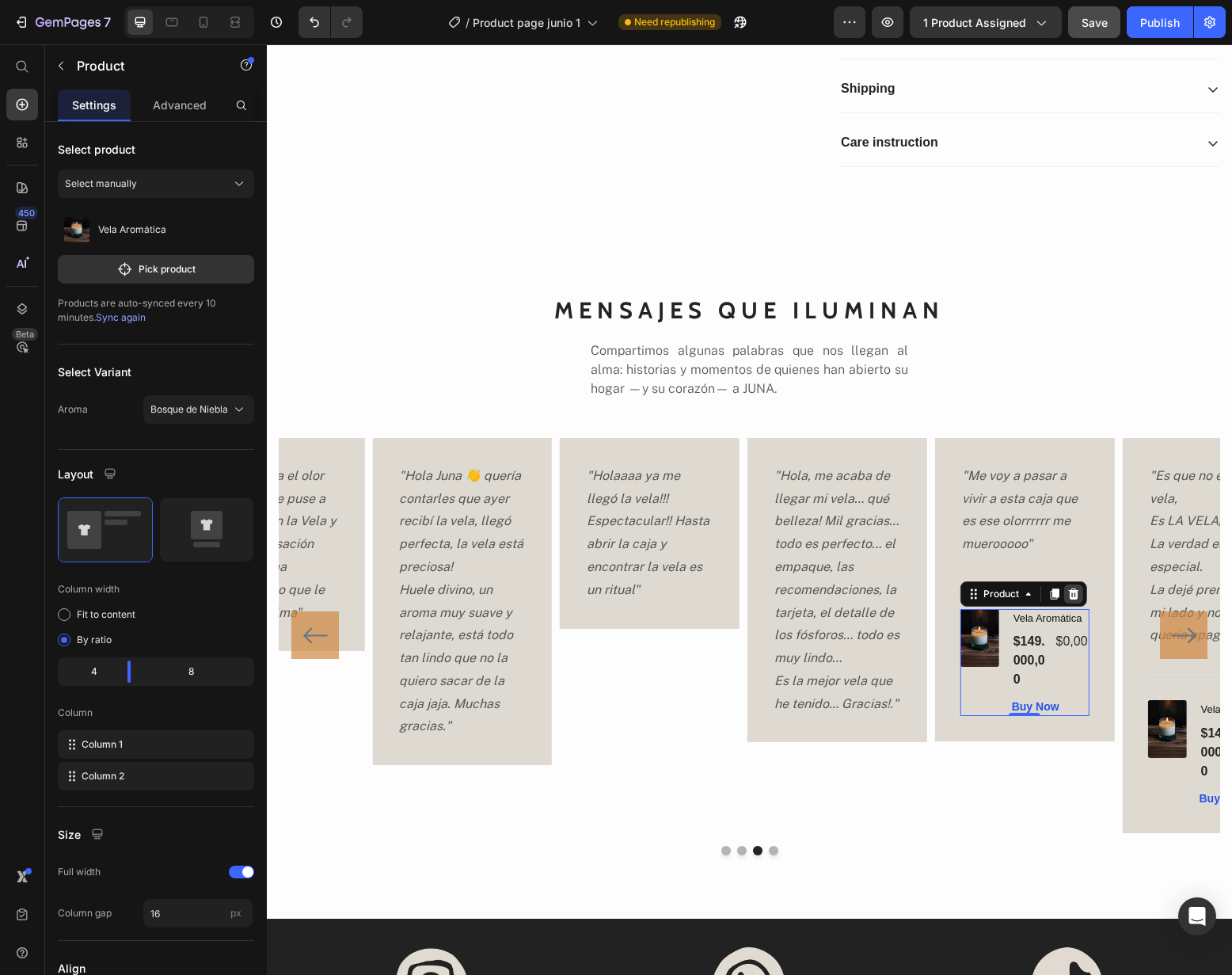 click 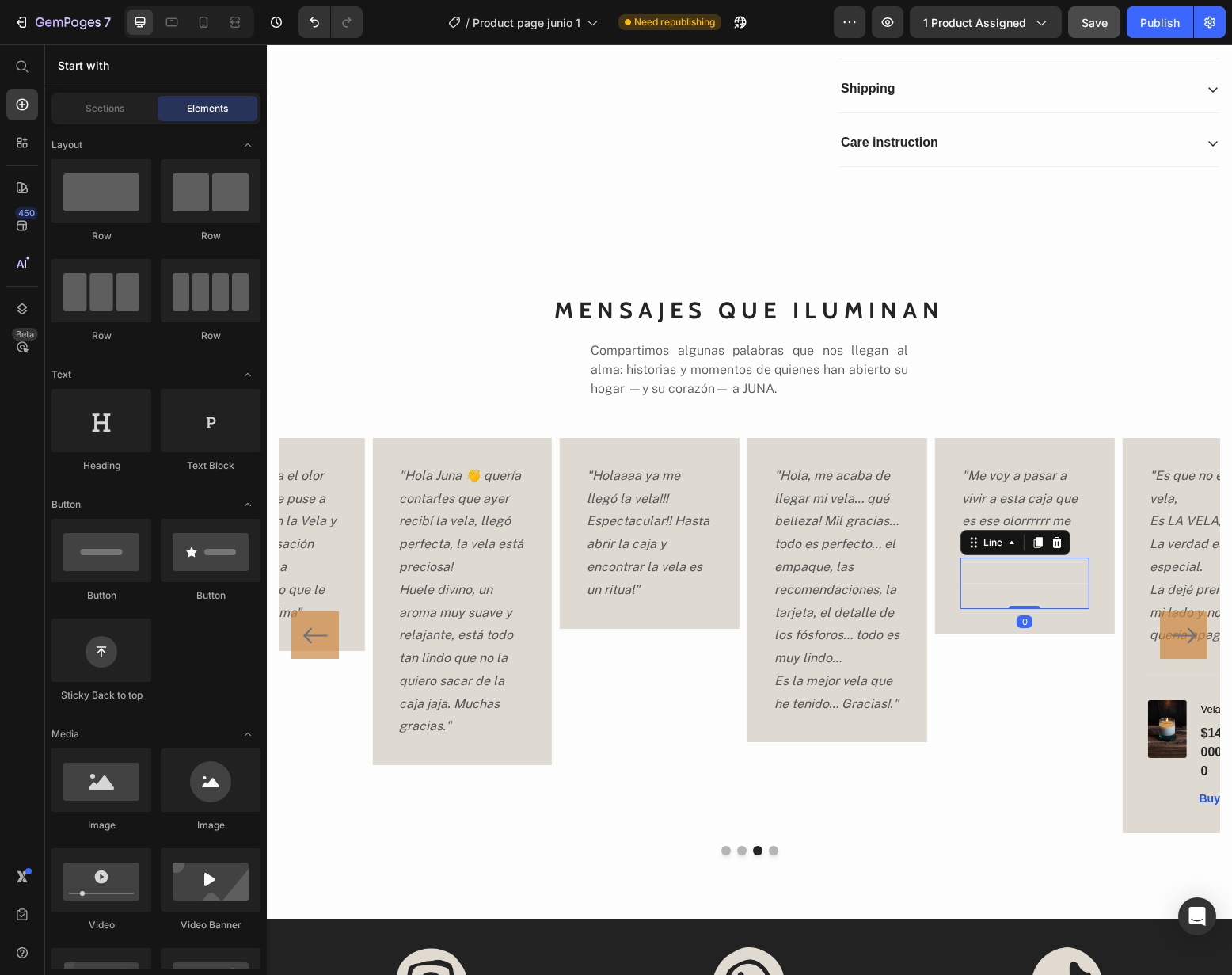 click on "Title Line   0" at bounding box center (1025, 583) 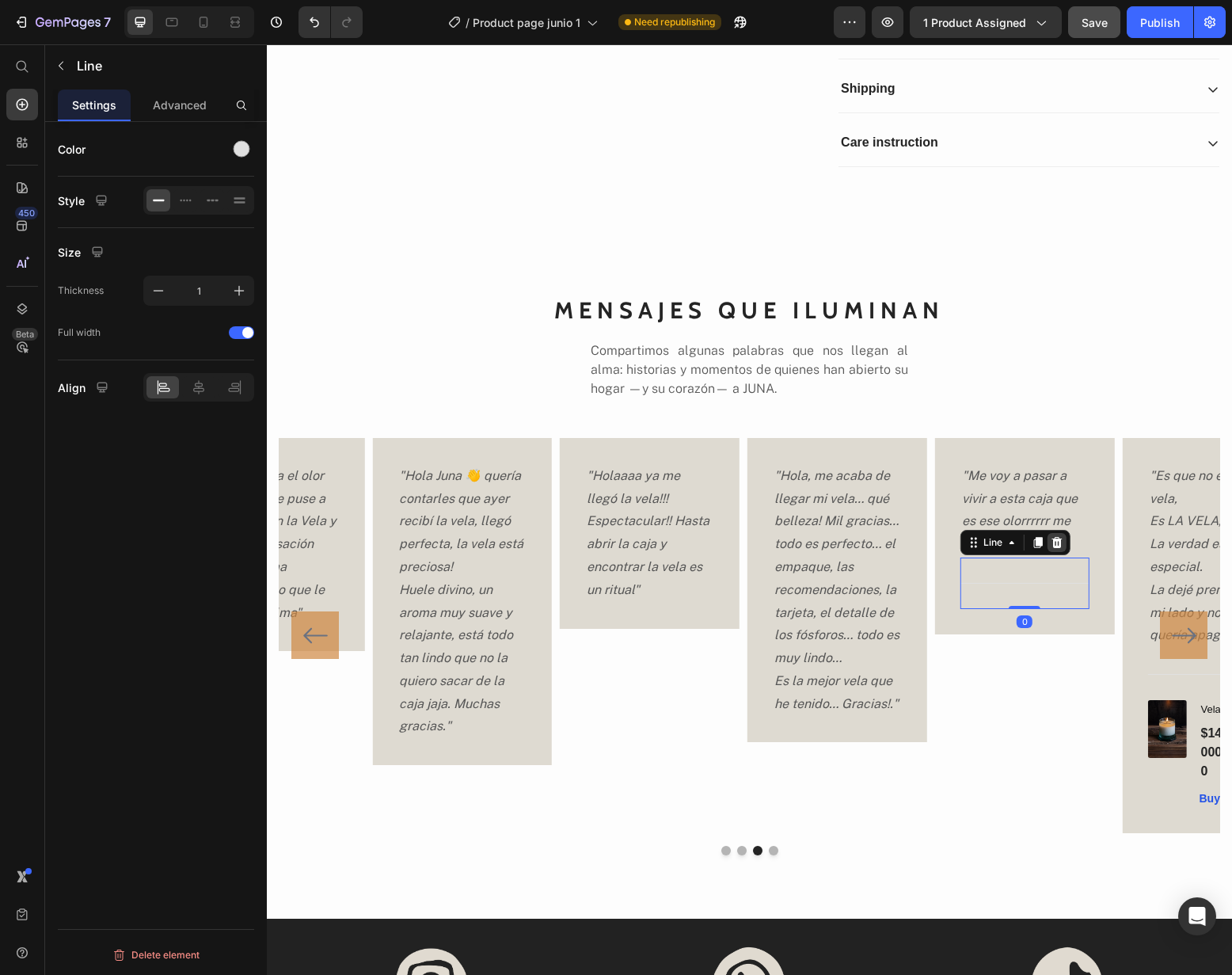 click 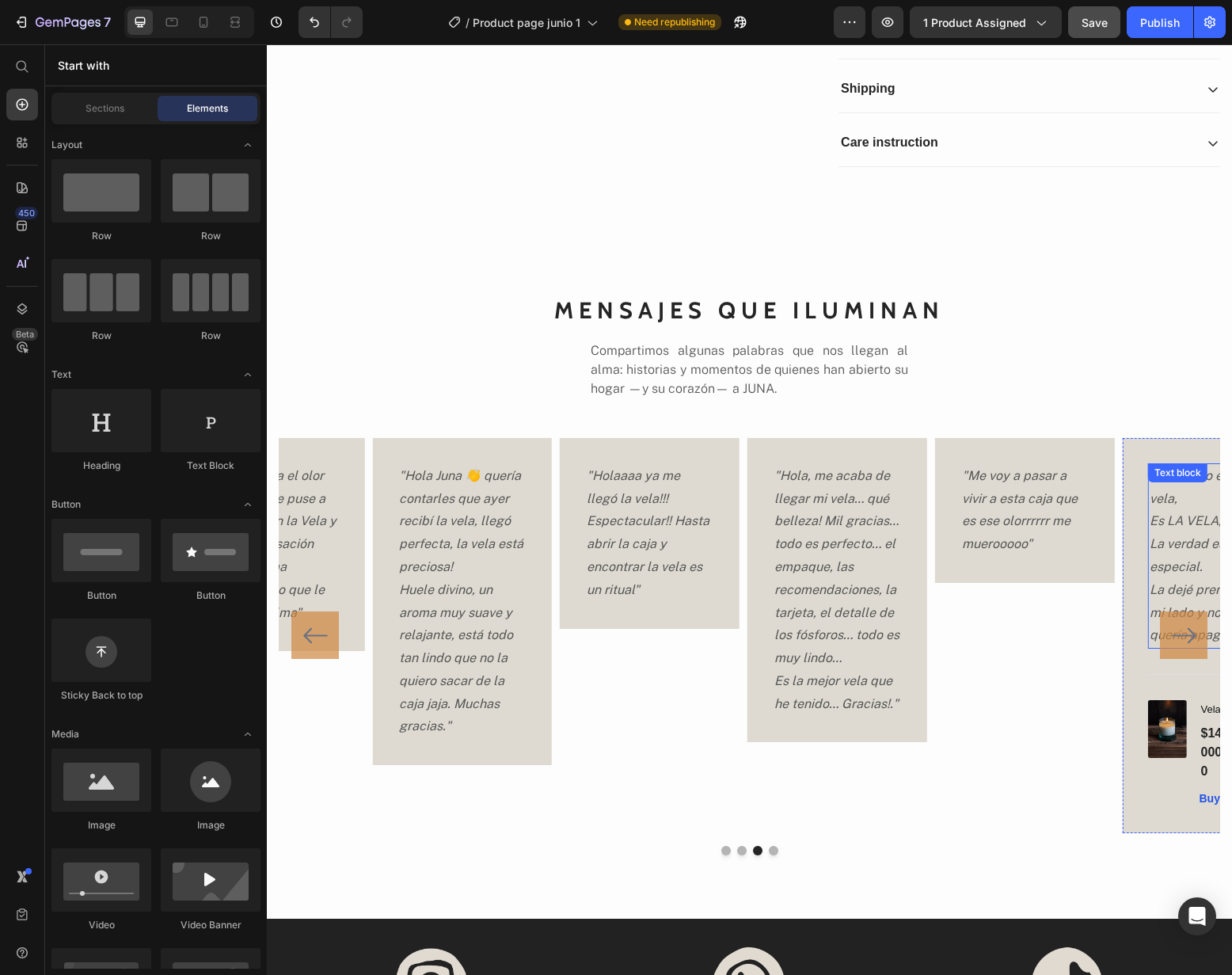 click 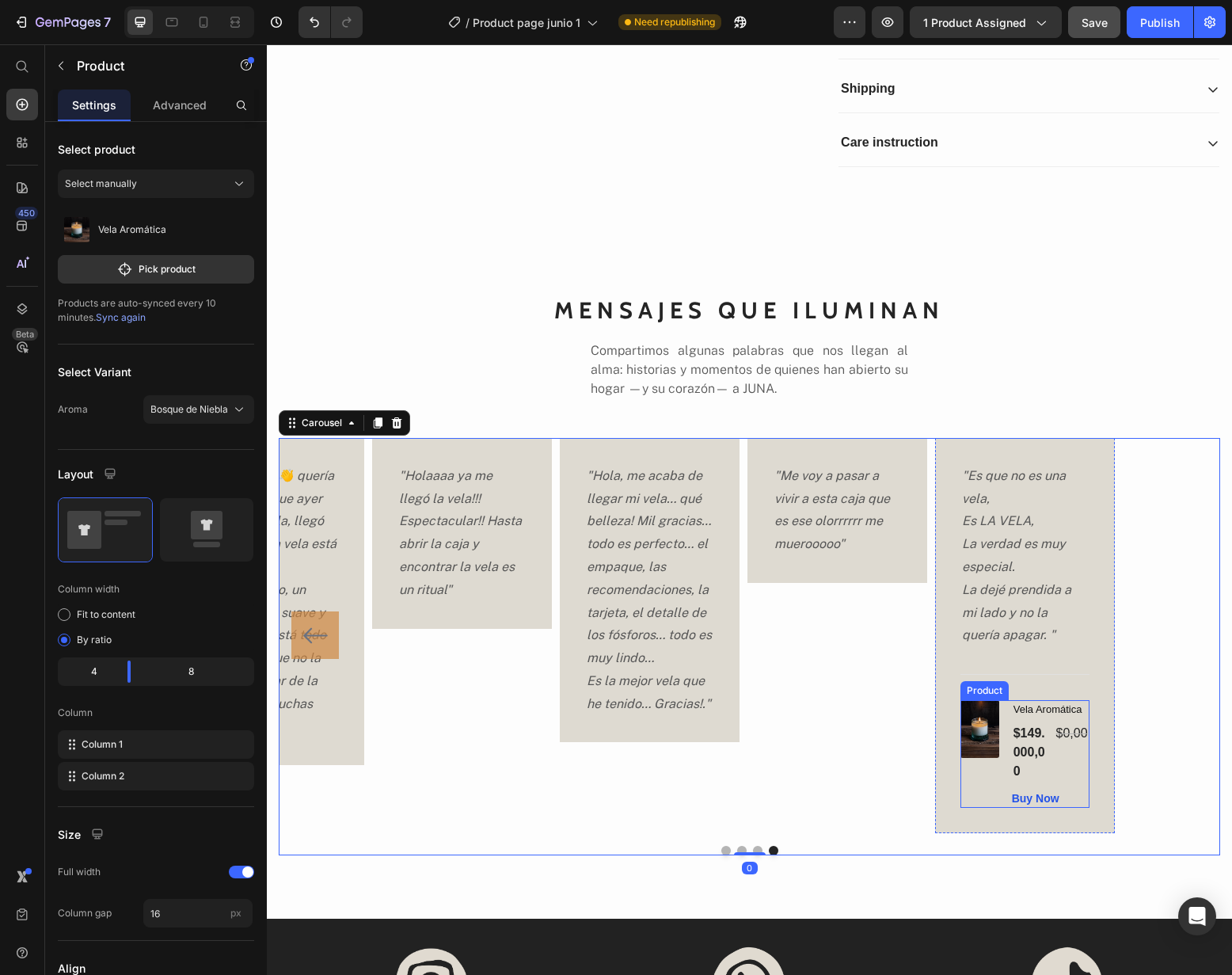 click on "(P) Images & Gallery" at bounding box center [979, 754] 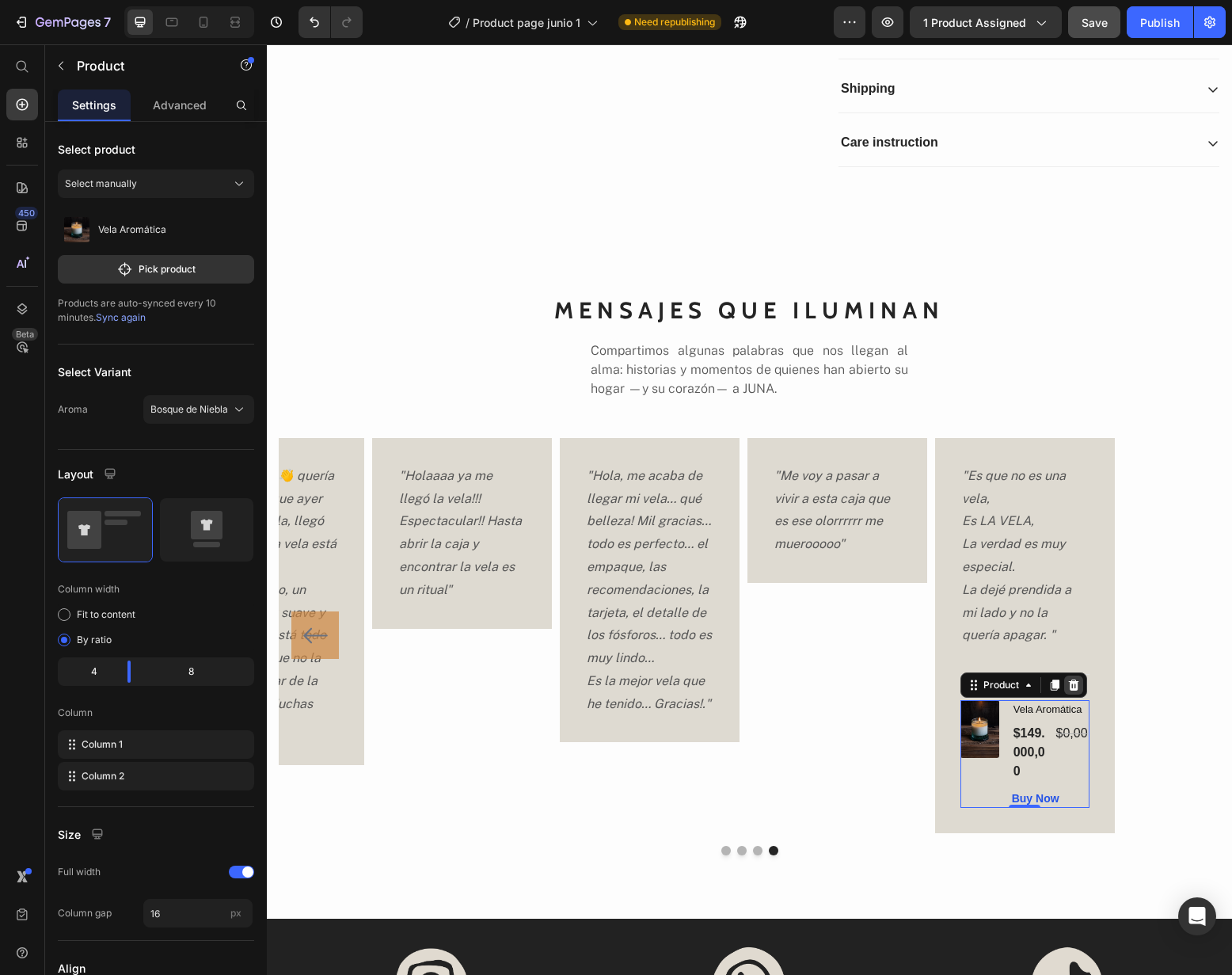 click 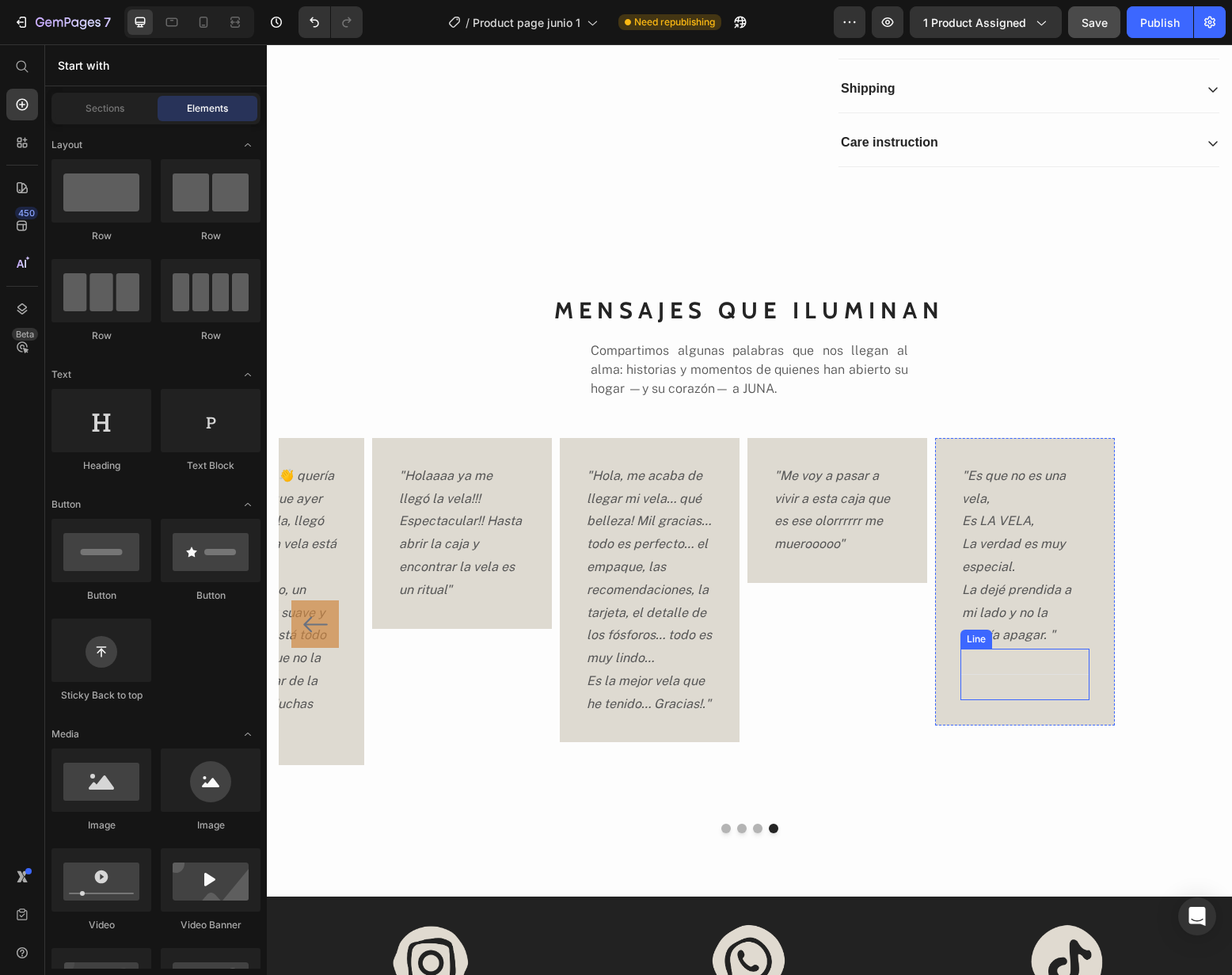 click on "Title Line" at bounding box center [1025, 674] 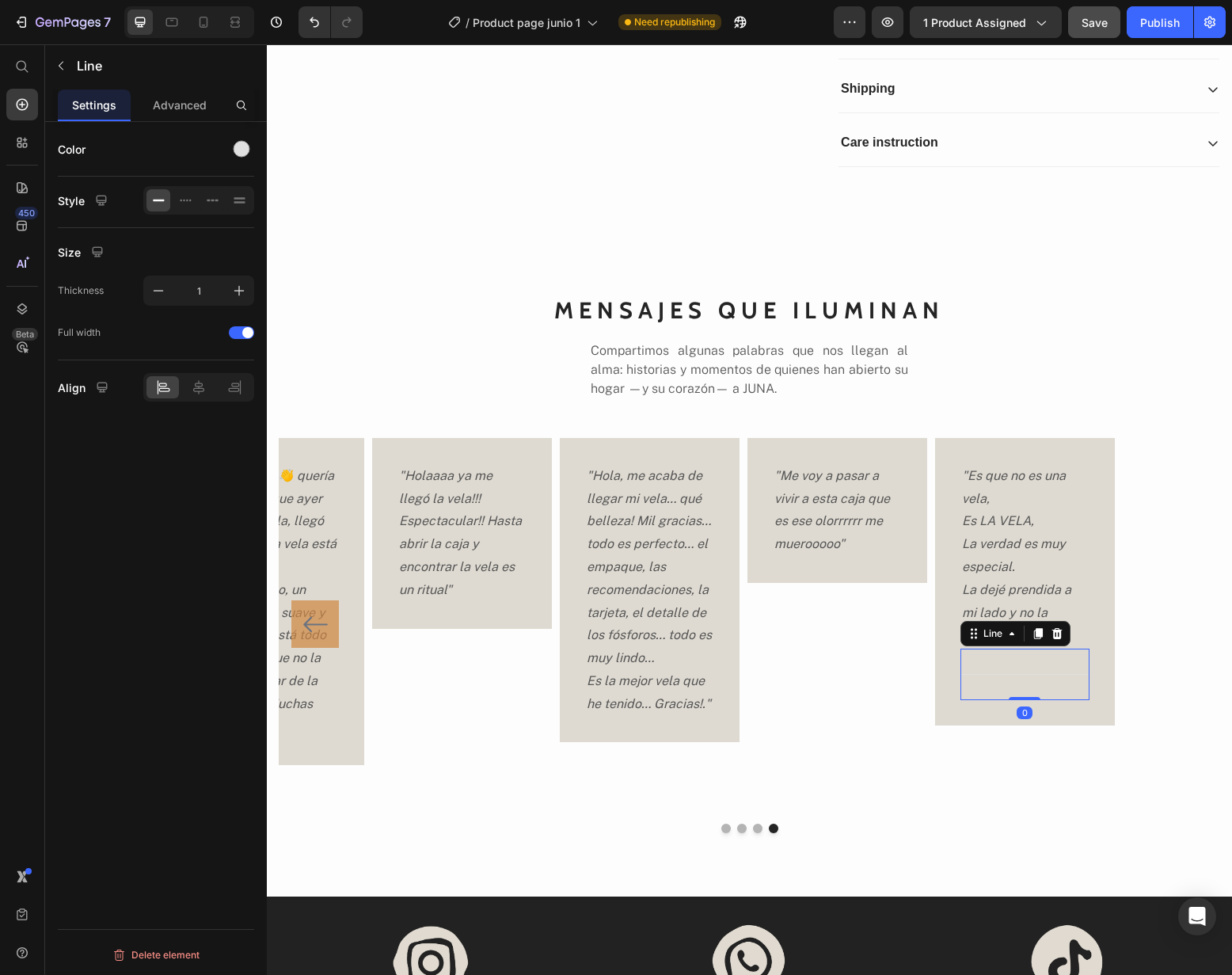 scroll, scrollTop: 8181, scrollLeft: 0, axis: vertical 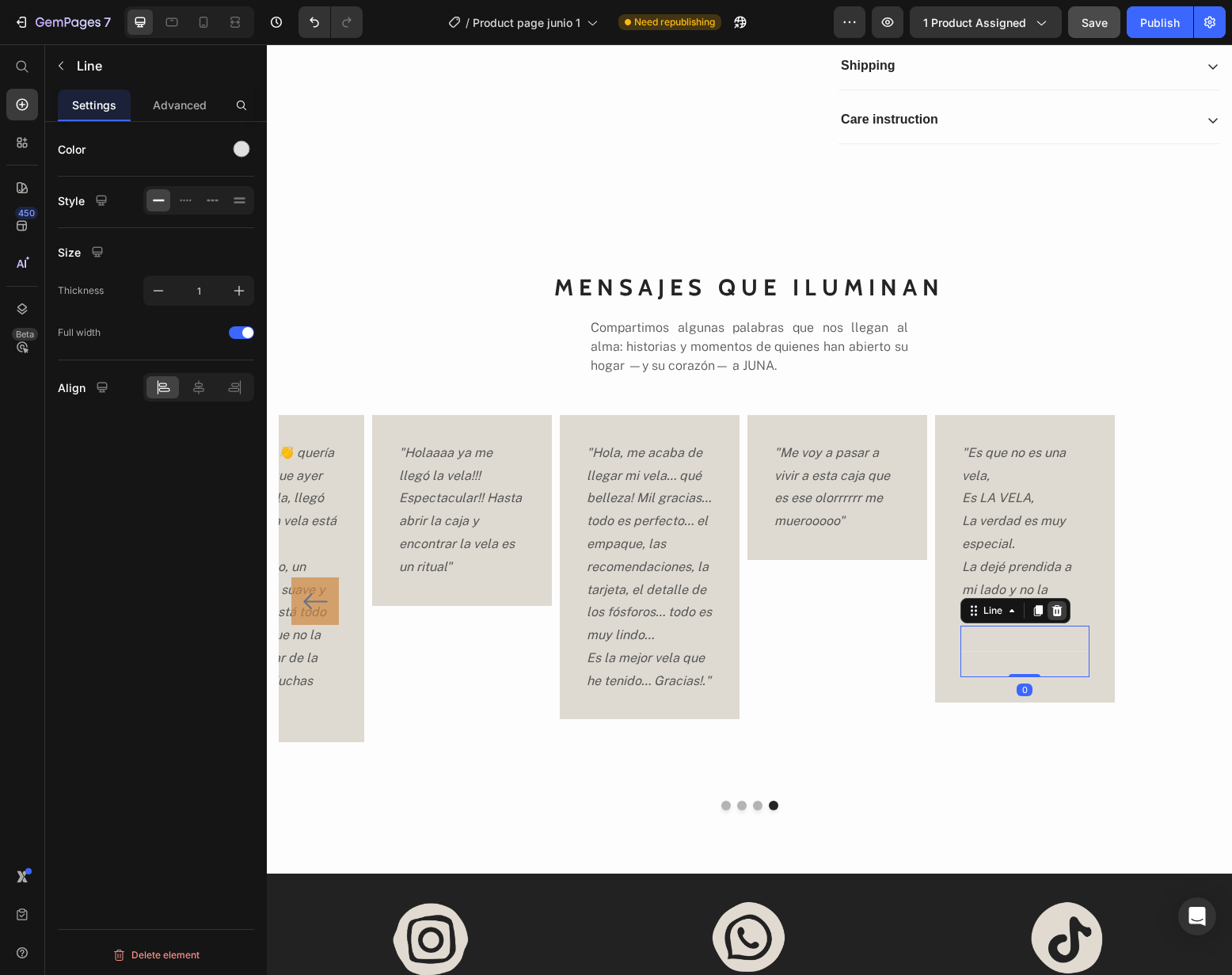 click 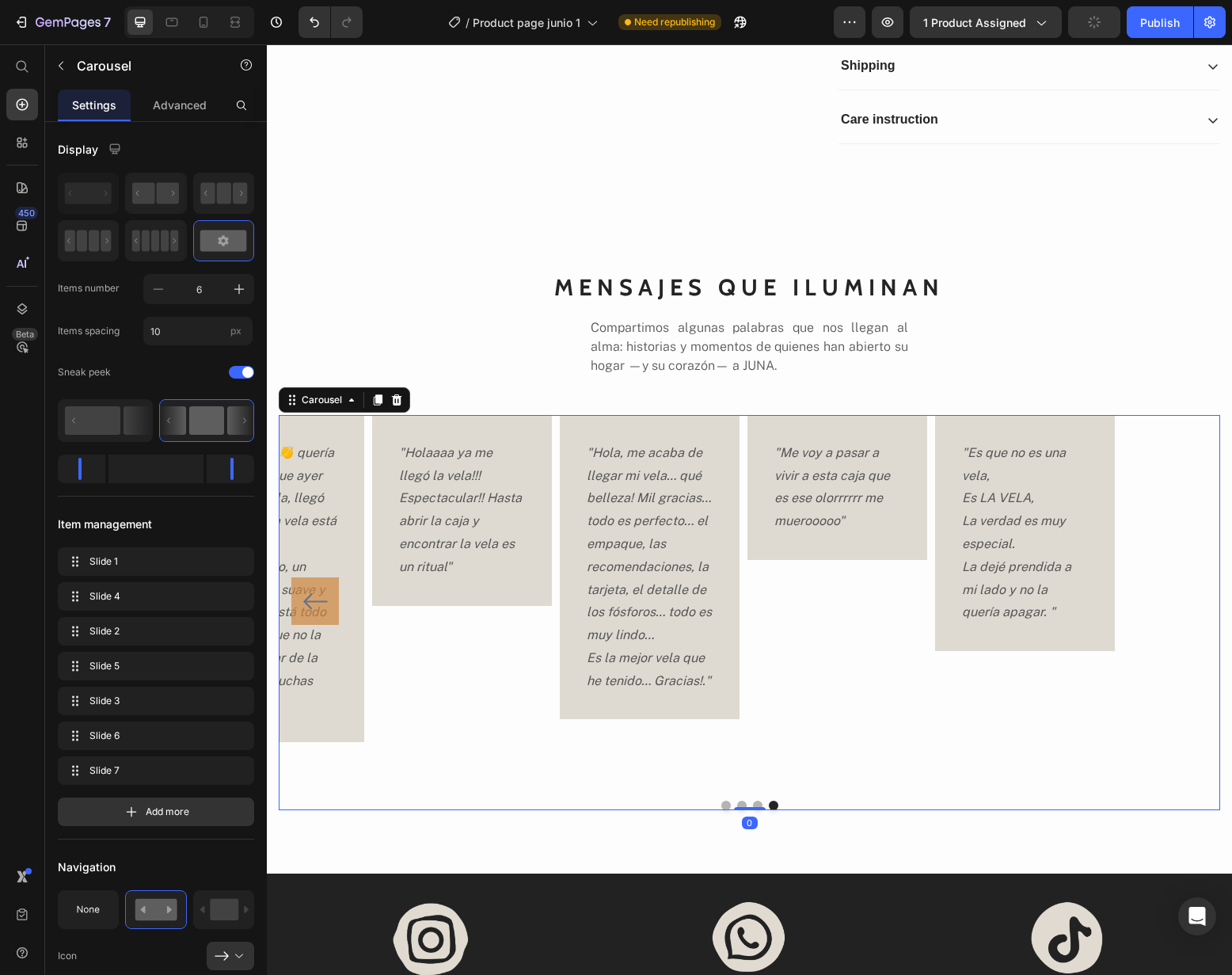 click 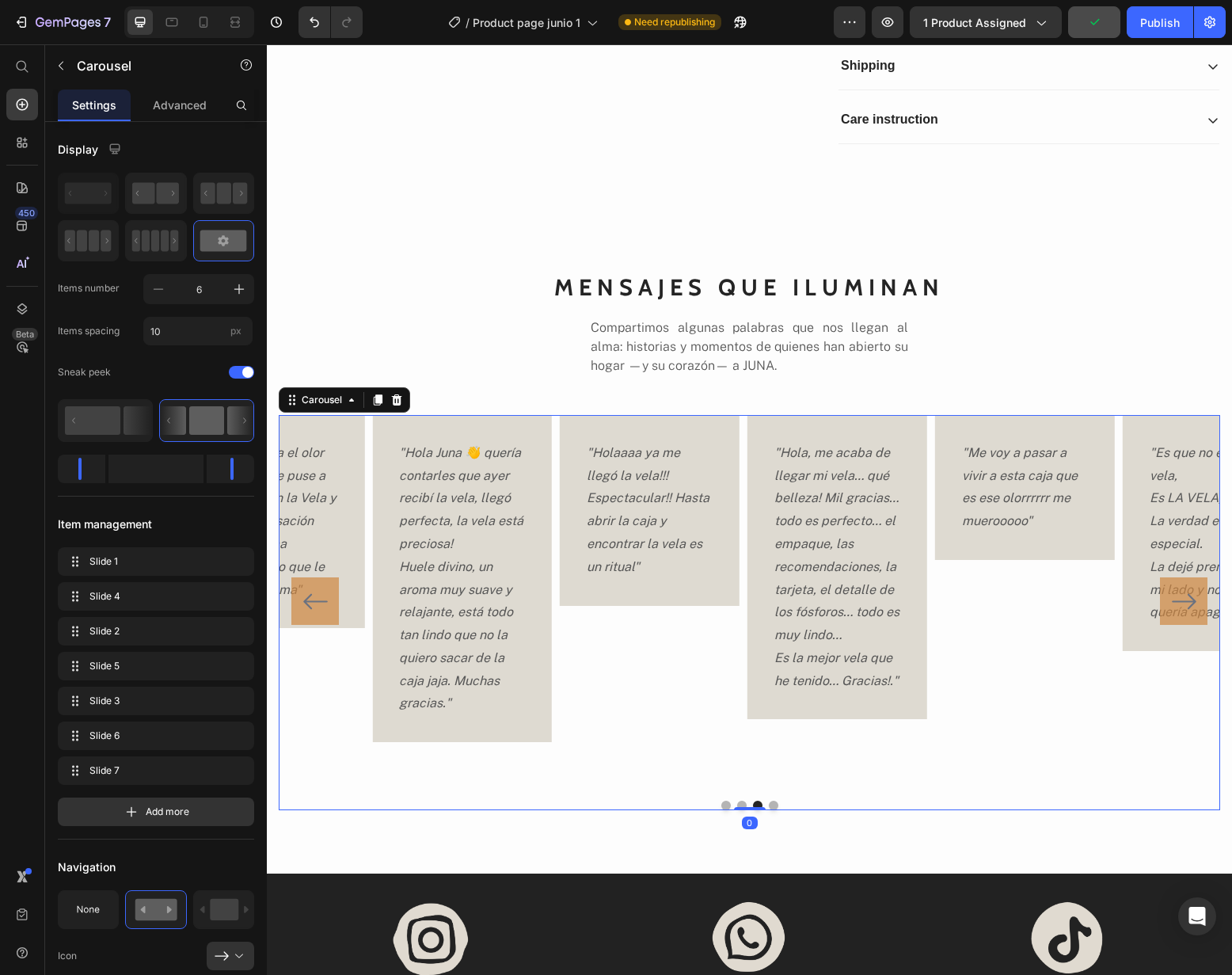 click 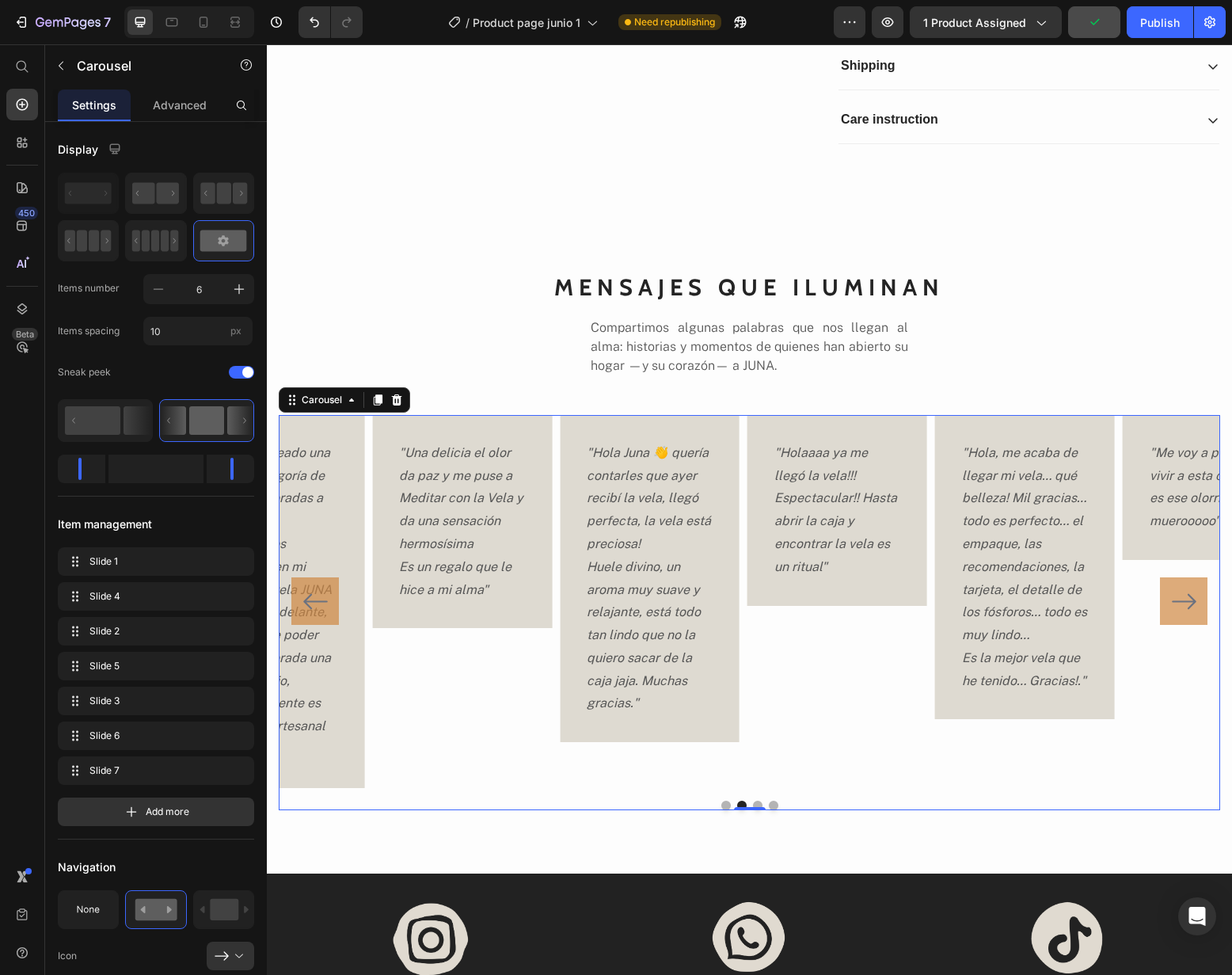 click 